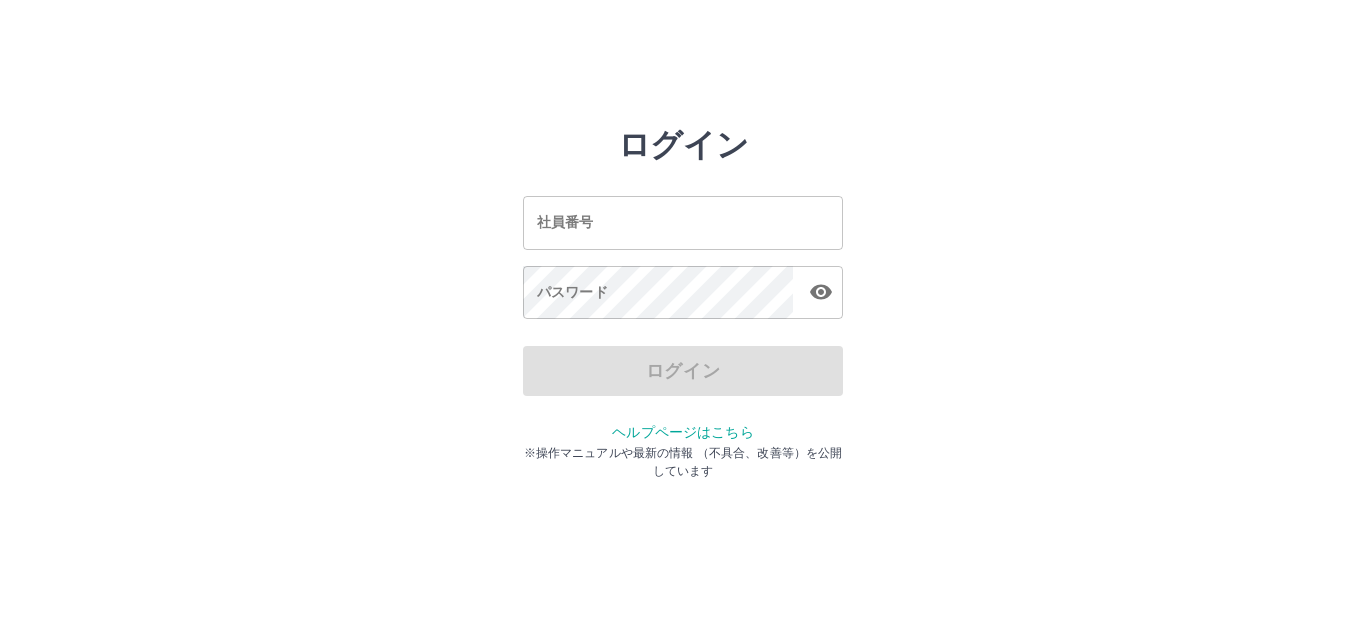 scroll, scrollTop: 0, scrollLeft: 0, axis: both 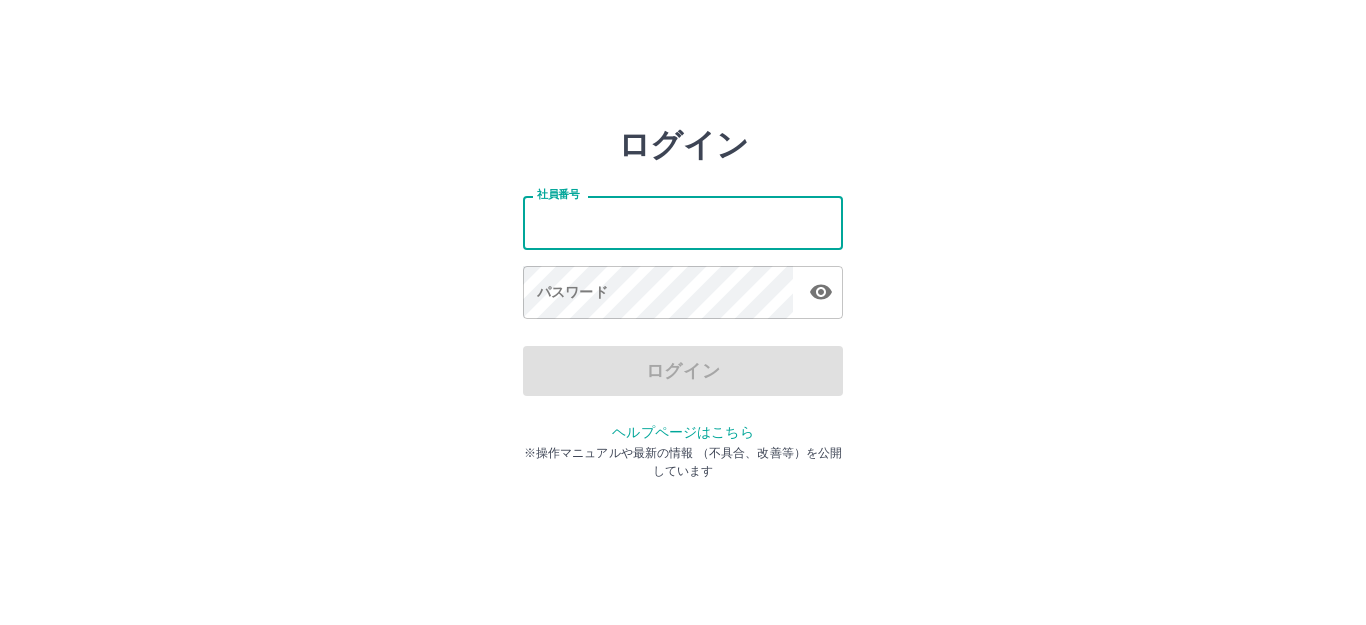 click on "社員番号" at bounding box center [683, 222] 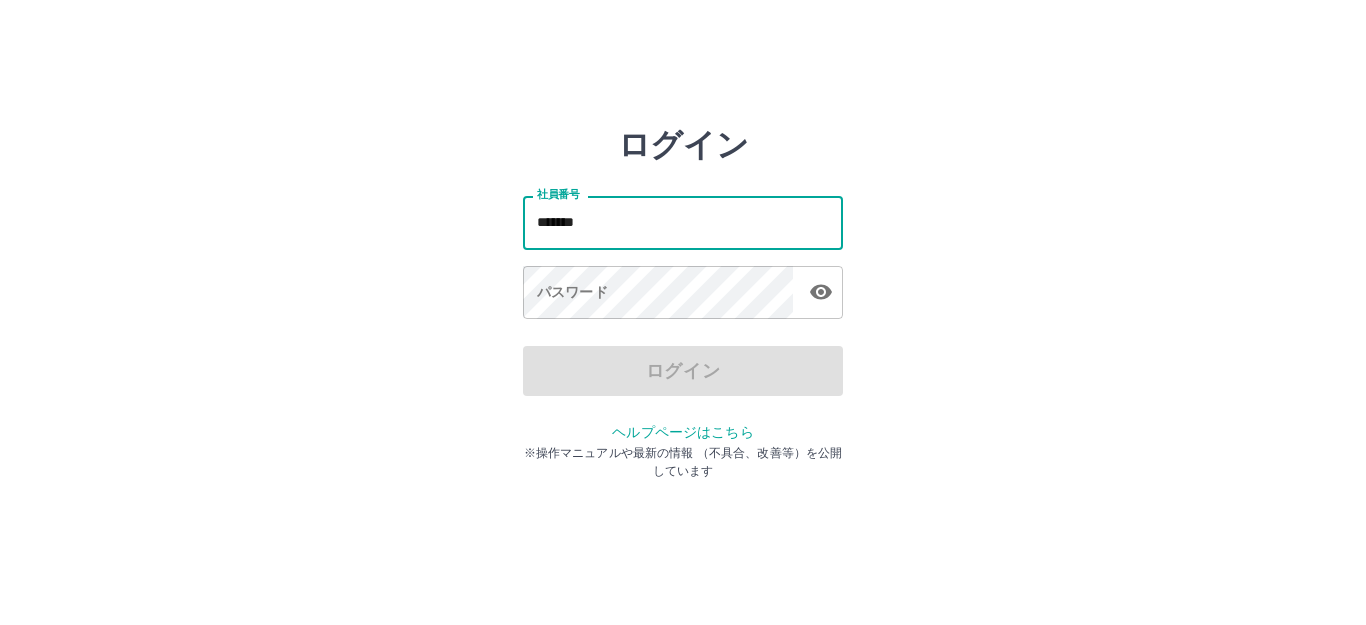 type on "*******" 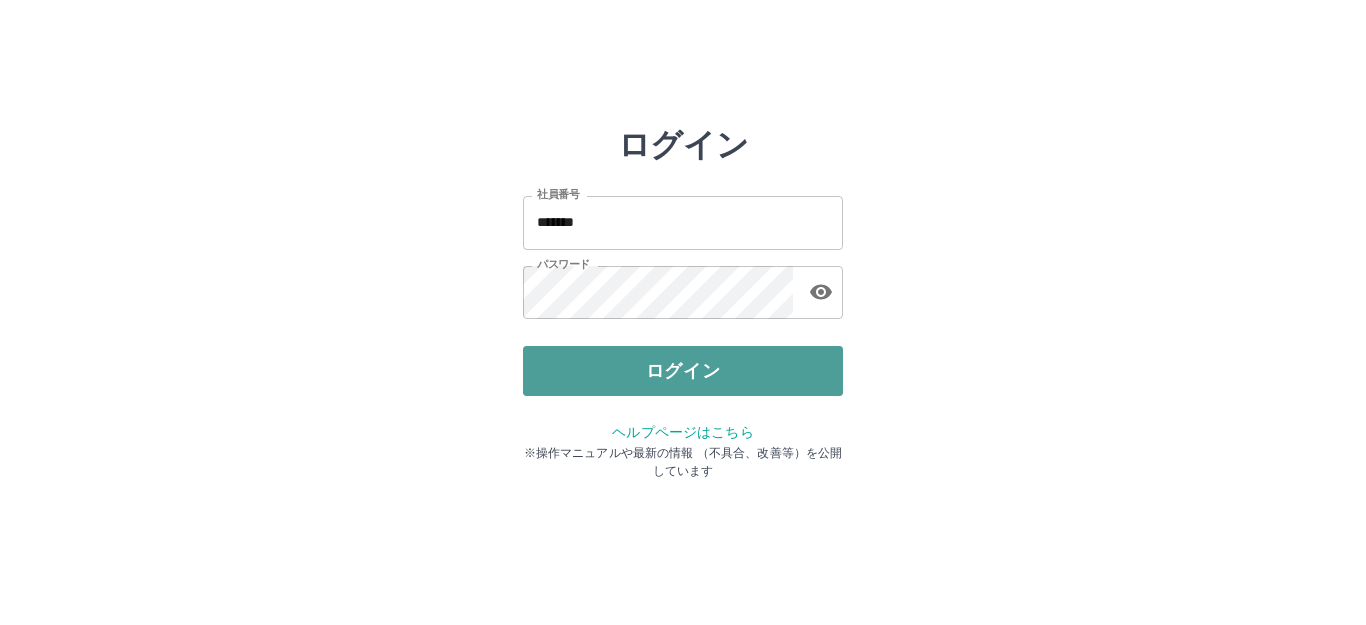 click on "ログイン" at bounding box center (683, 371) 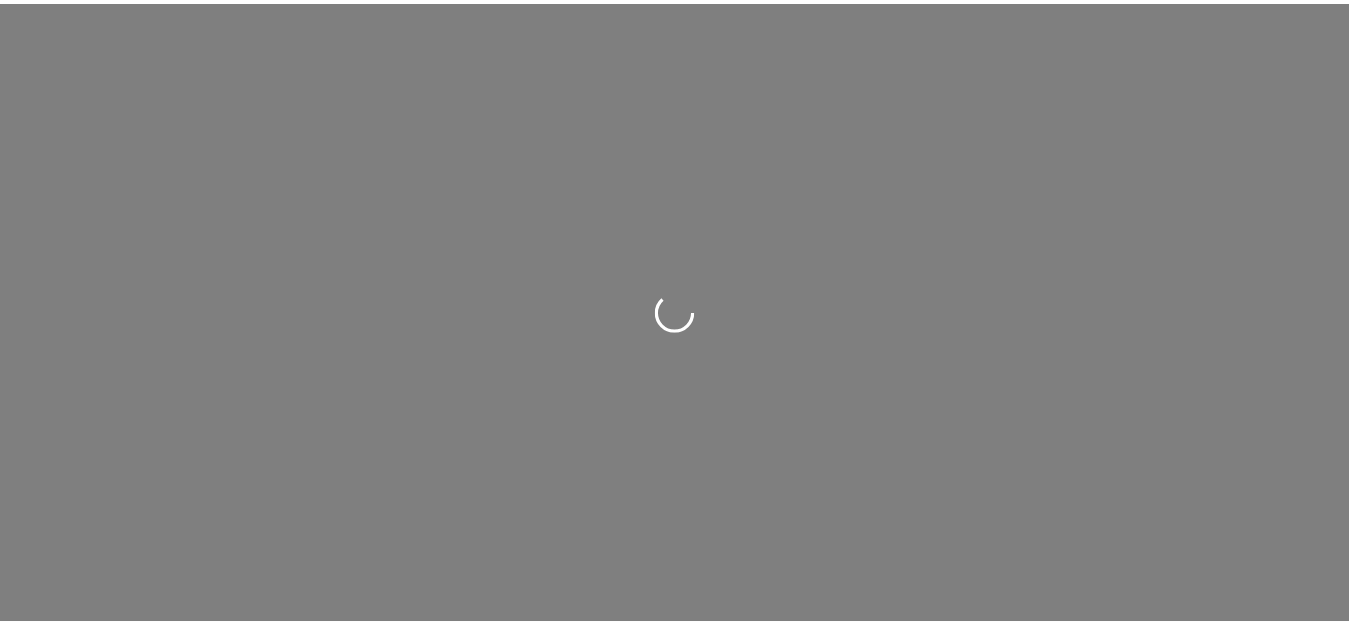 scroll, scrollTop: 0, scrollLeft: 0, axis: both 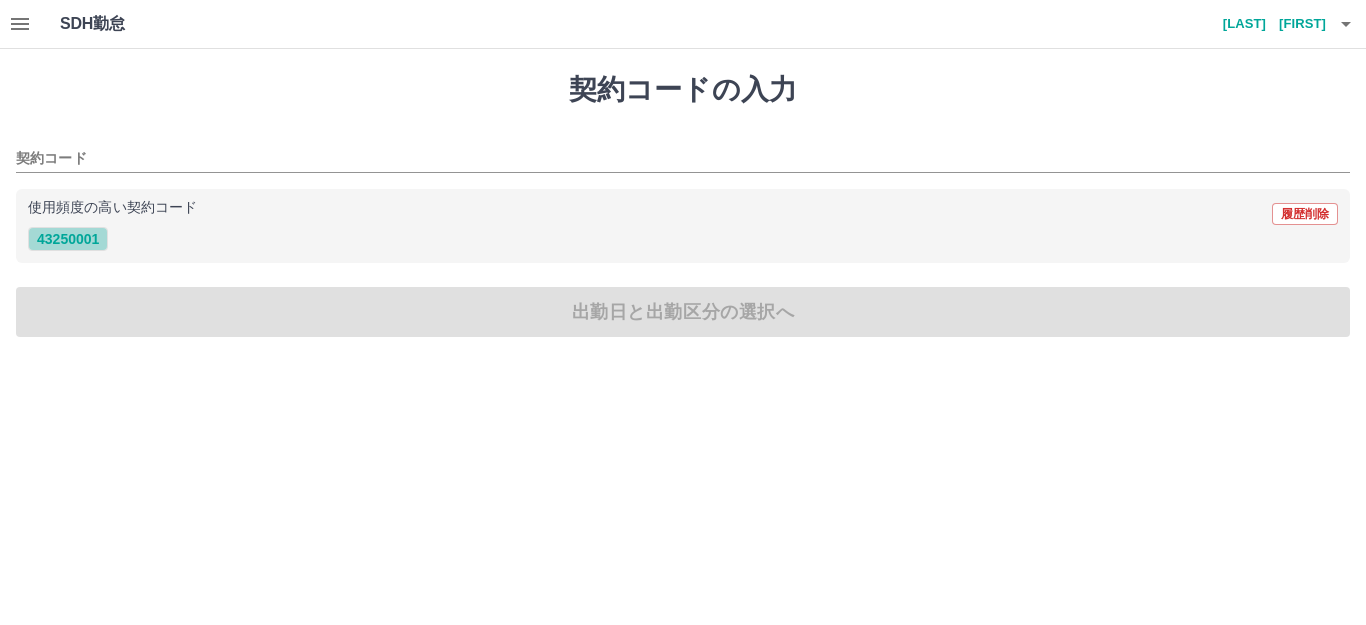 click on "43250001" at bounding box center (68, 239) 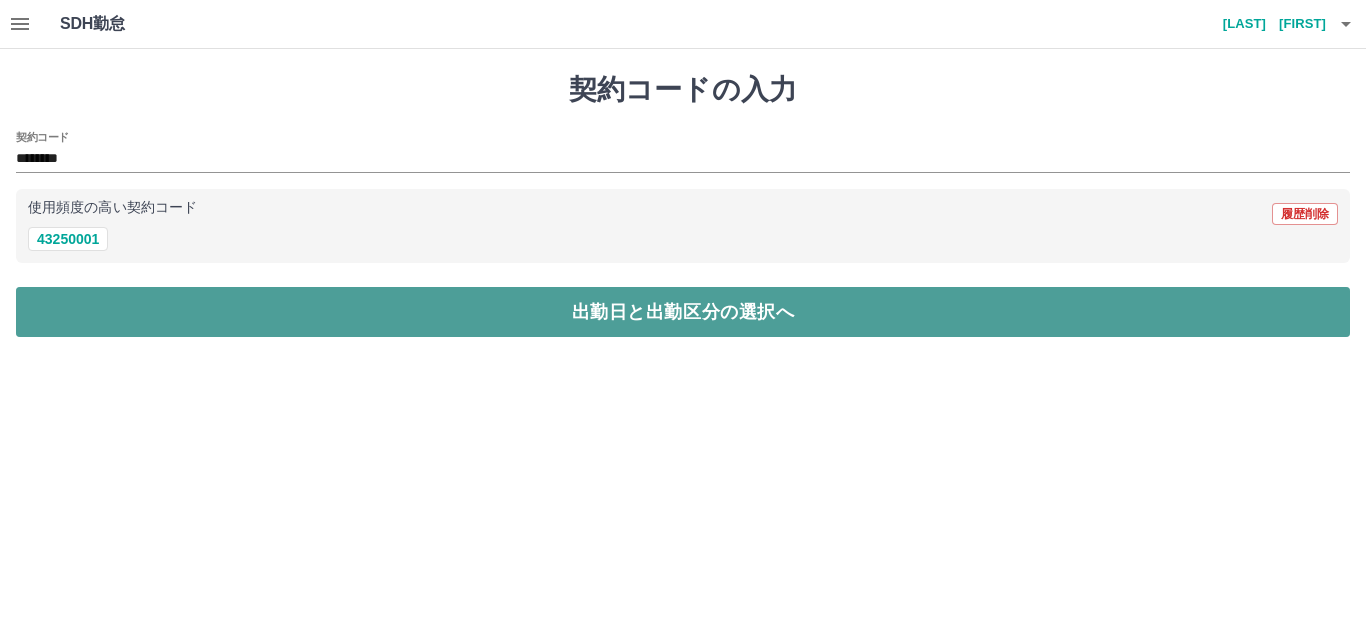 click on "出勤日と出勤区分の選択へ" at bounding box center (683, 312) 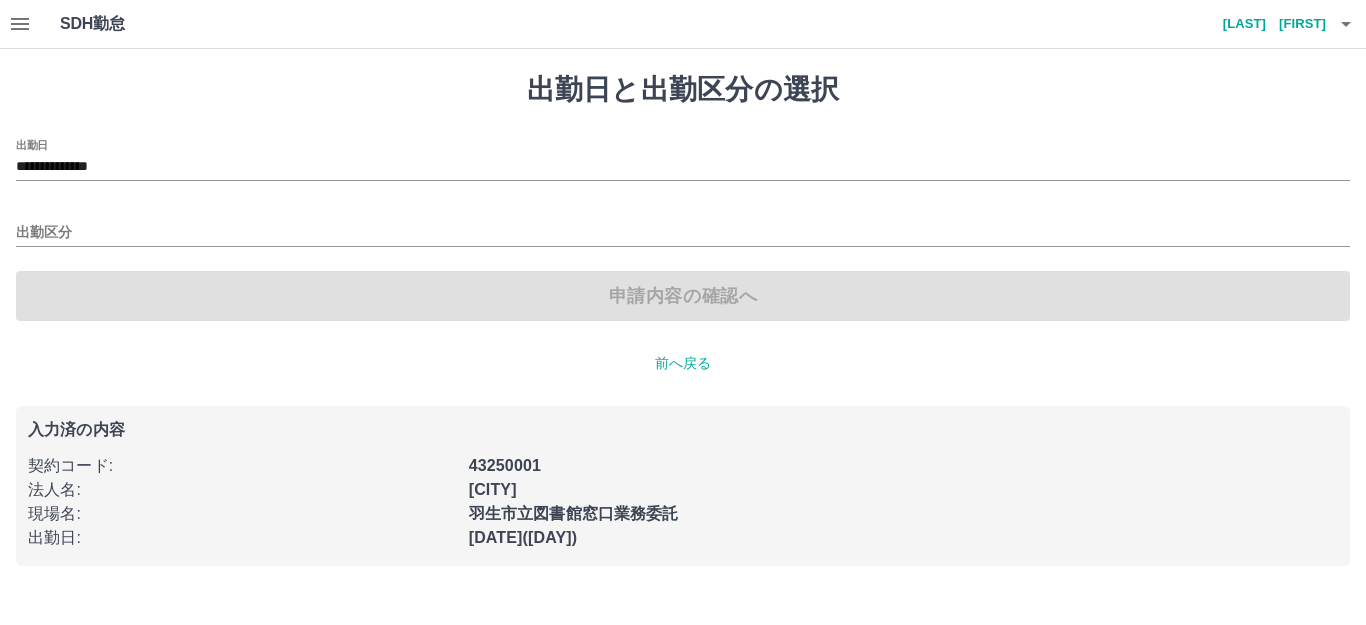 click at bounding box center [20, 24] 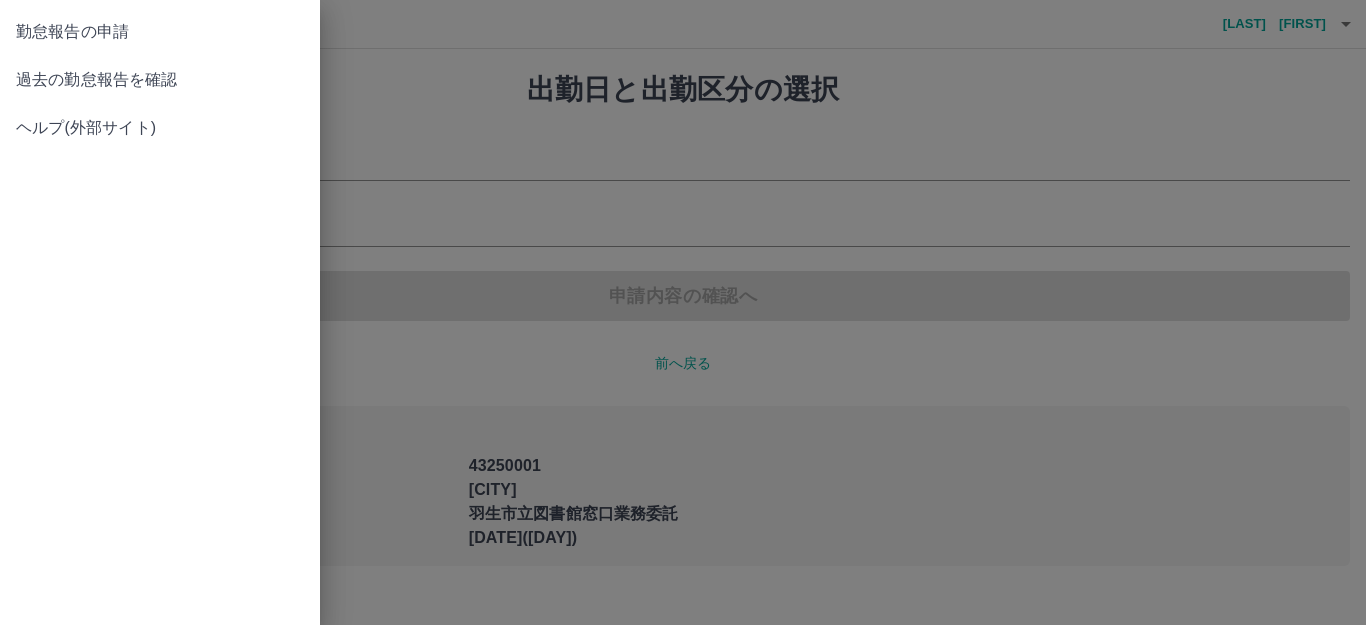 click at bounding box center (683, 312) 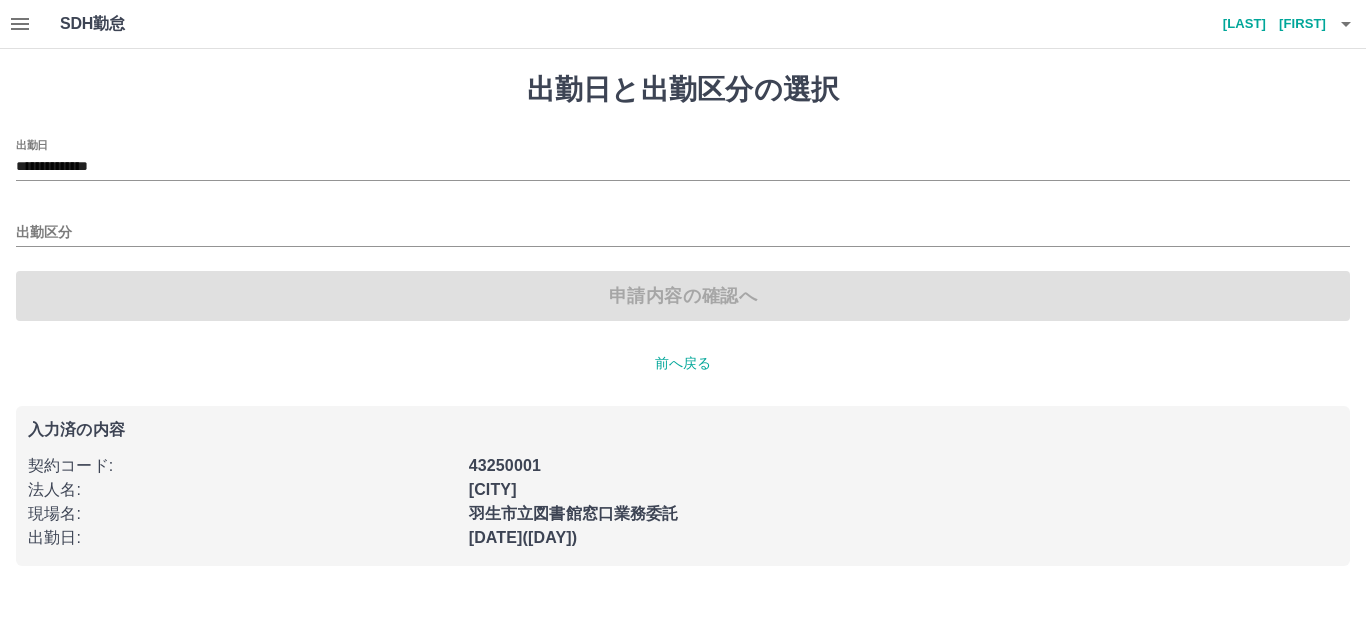 click on "申請内容の確認へ" at bounding box center (683, 296) 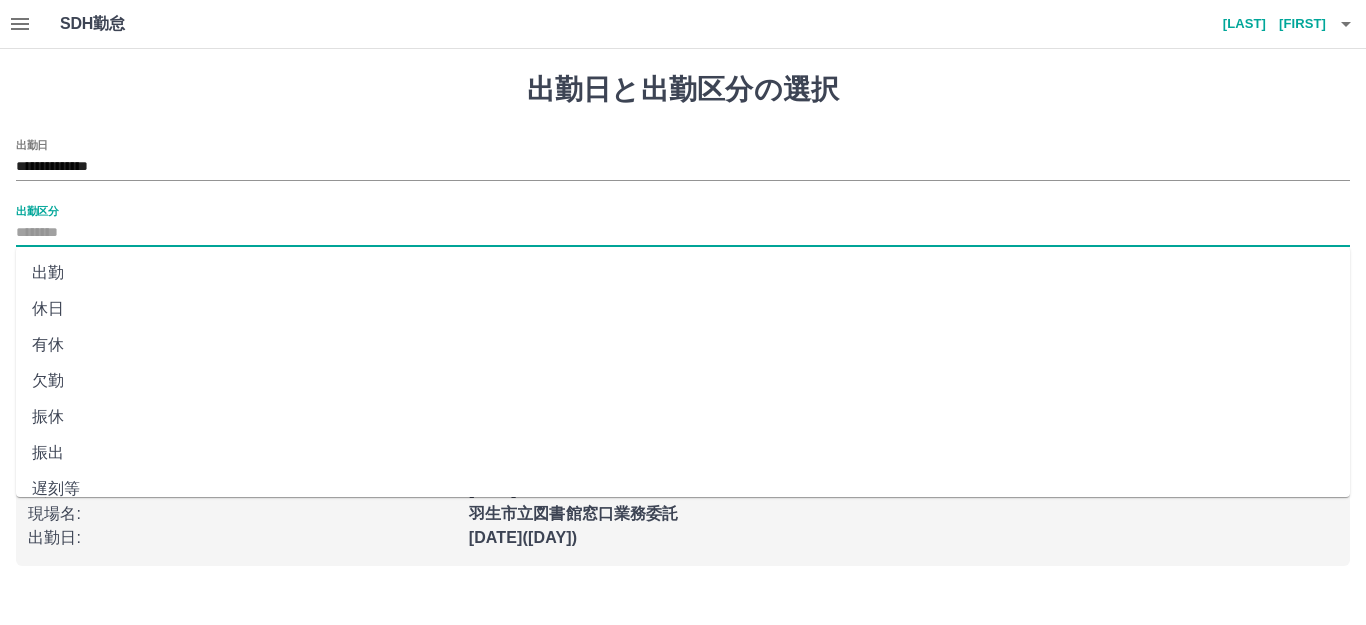 click on "出勤区分" at bounding box center (683, 233) 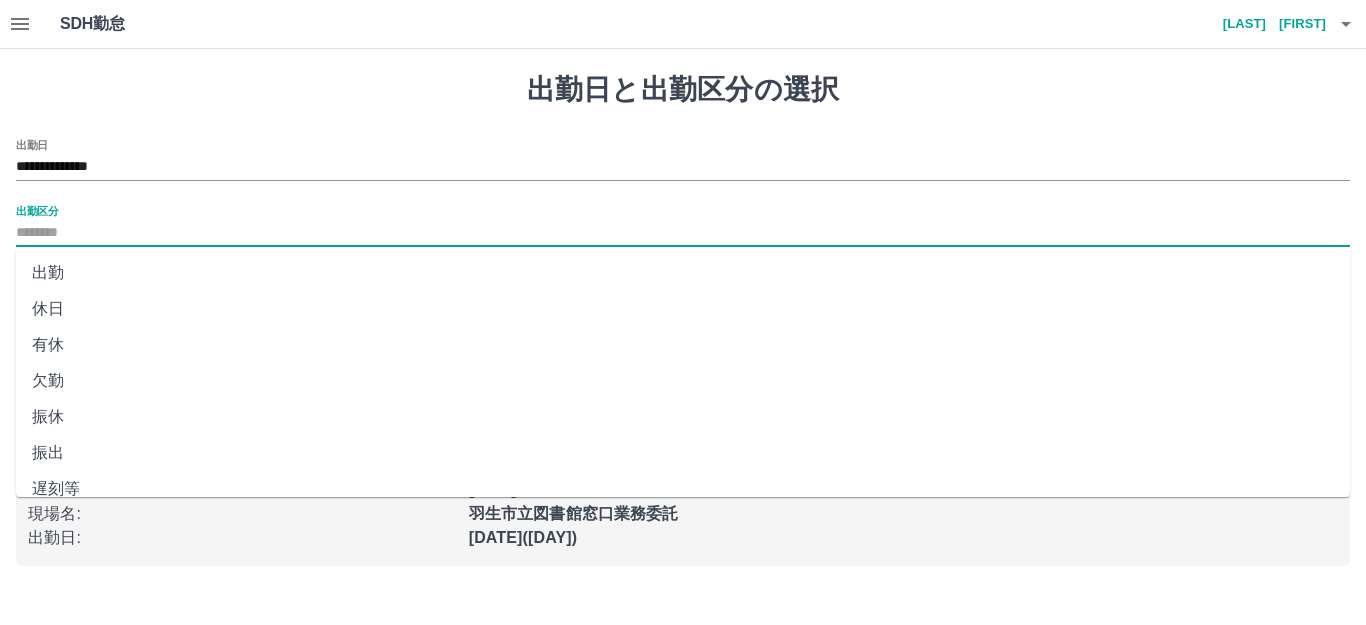 click on "出勤" at bounding box center [683, 273] 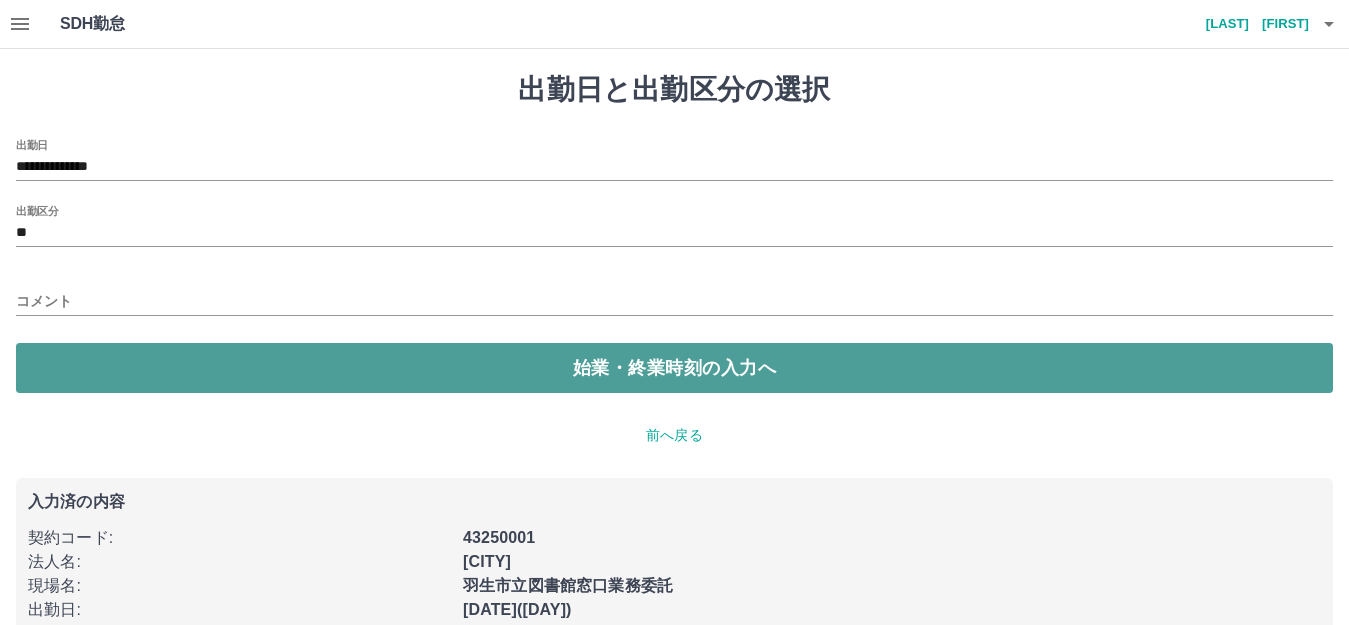 click on "始業・終業時刻の入力へ" at bounding box center [674, 368] 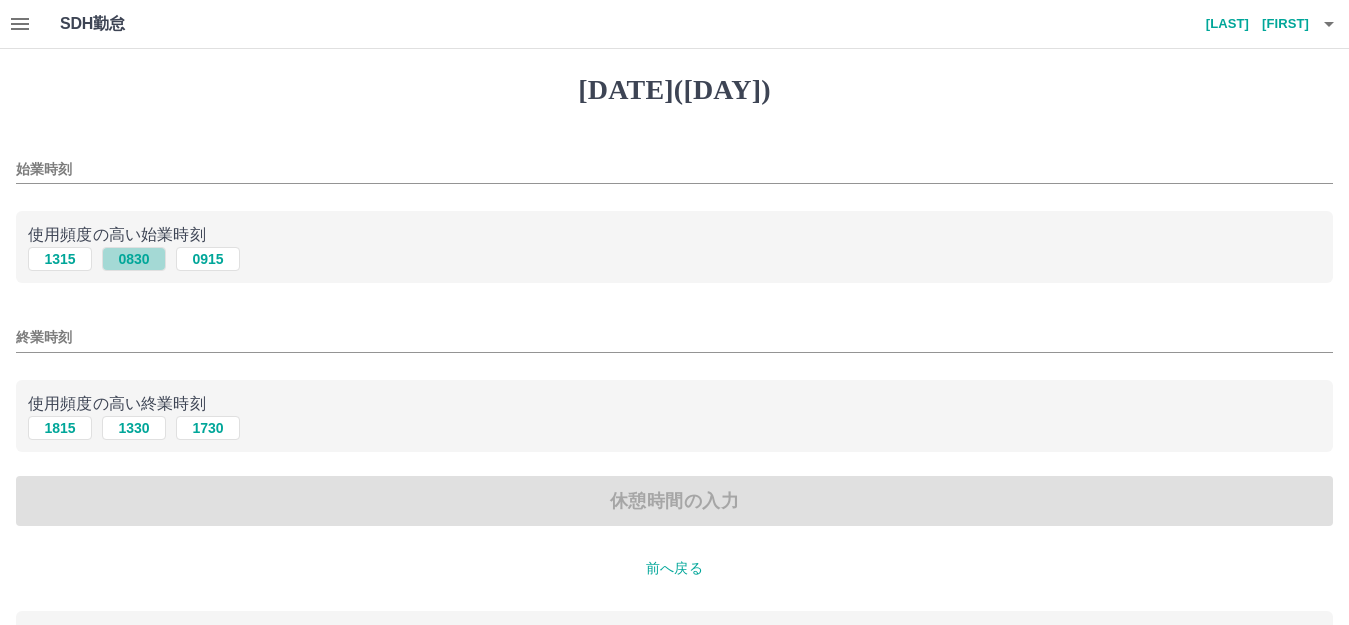 click on "0830" at bounding box center (134, 259) 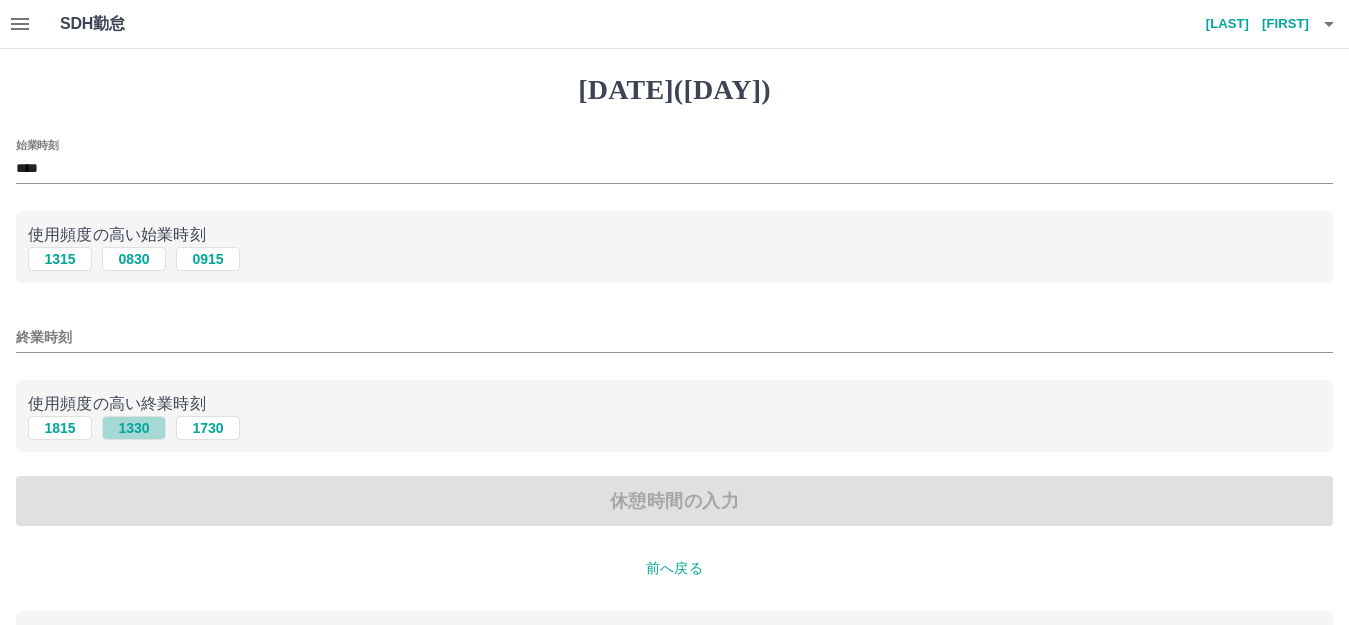 click on "1330" at bounding box center (134, 259) 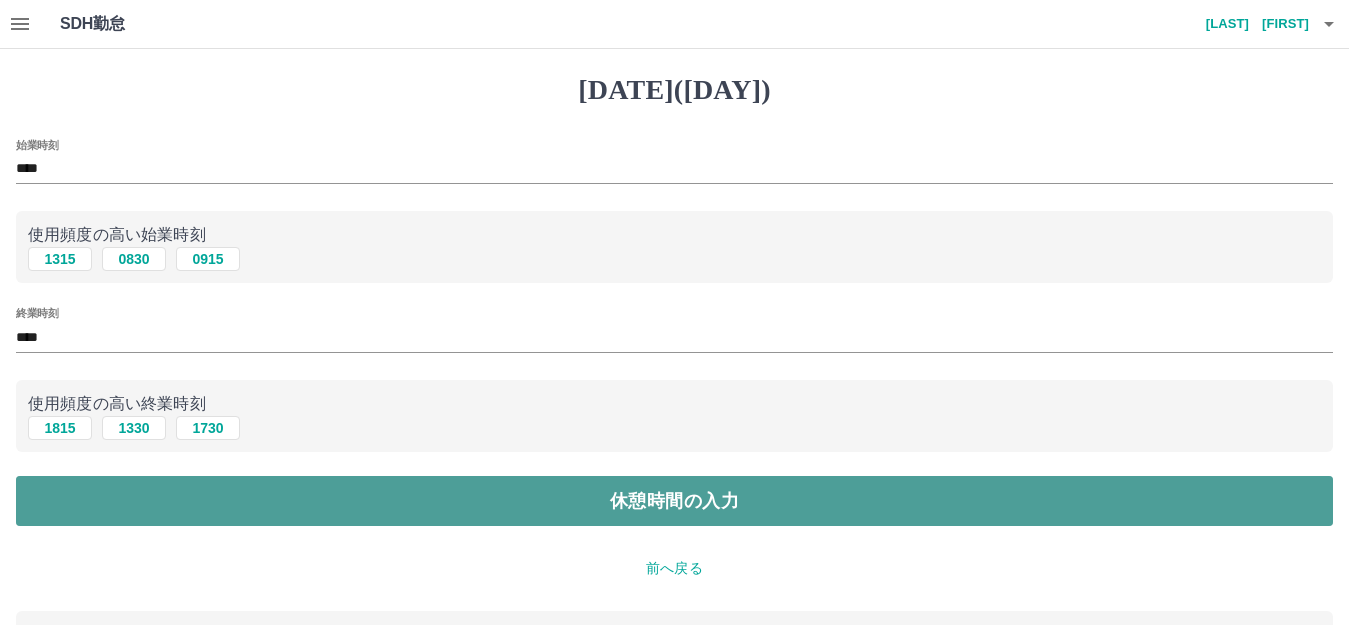 click on "休憩時間の入力" at bounding box center [674, 501] 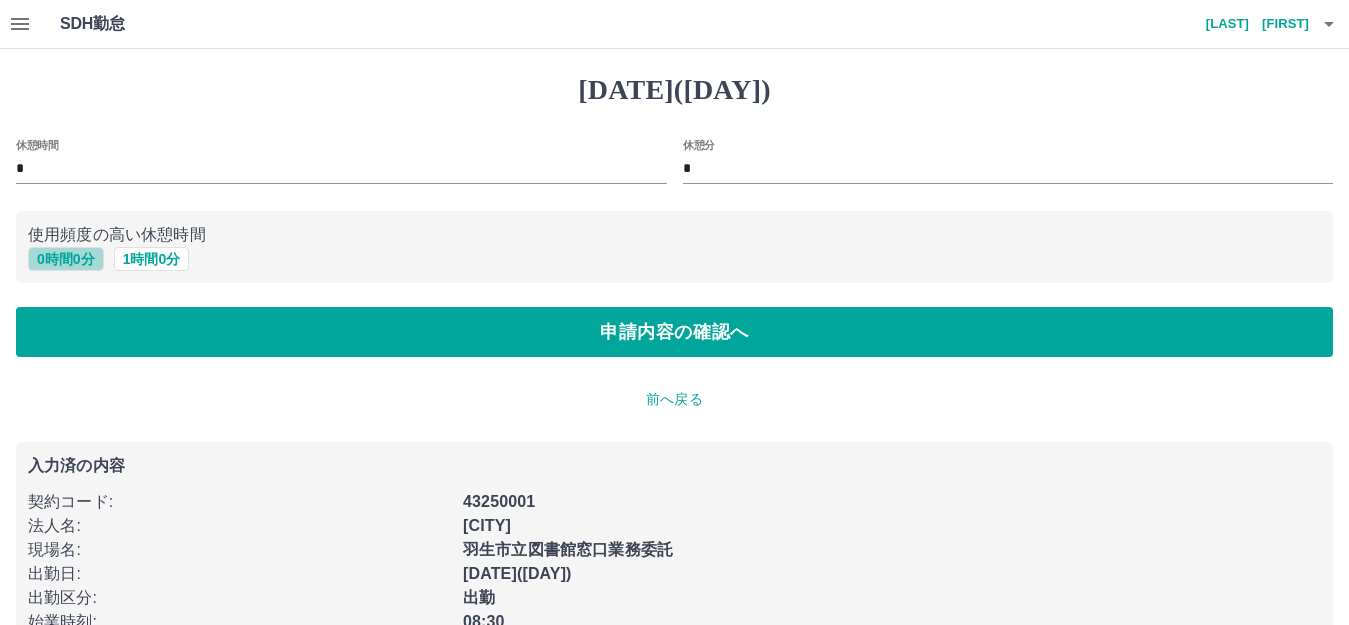 click on "0 時間 0 分" at bounding box center (66, 259) 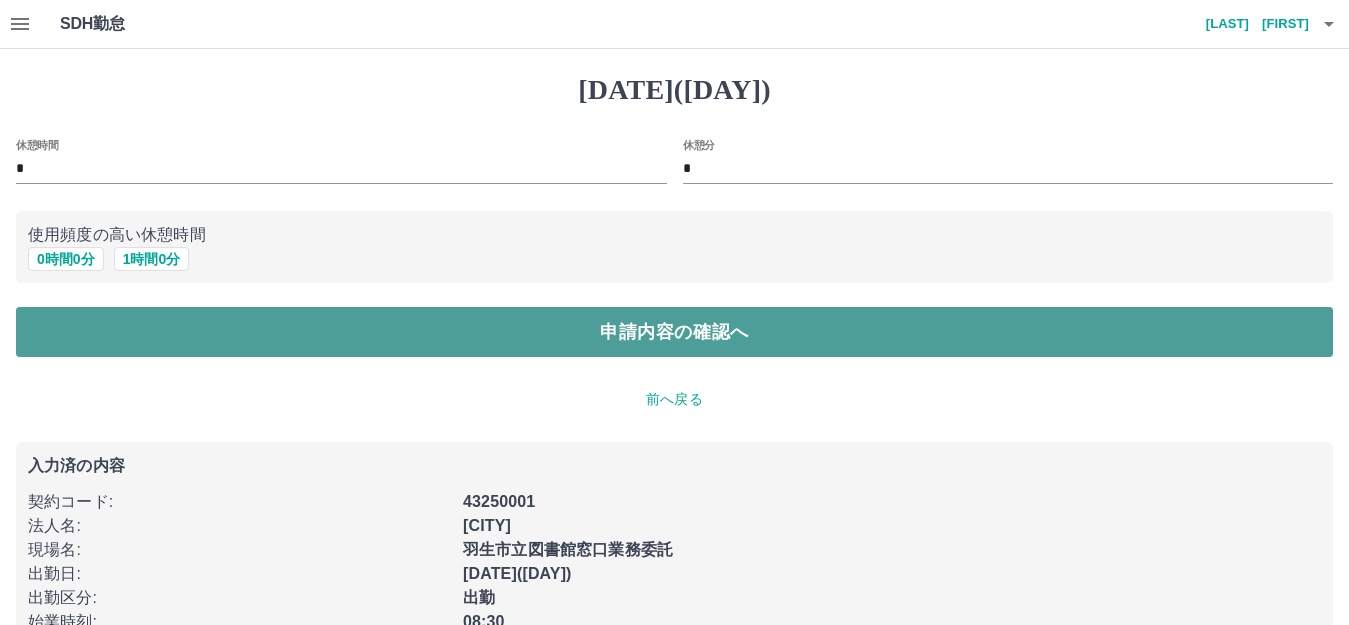 click on "申請内容の確認へ" at bounding box center [674, 332] 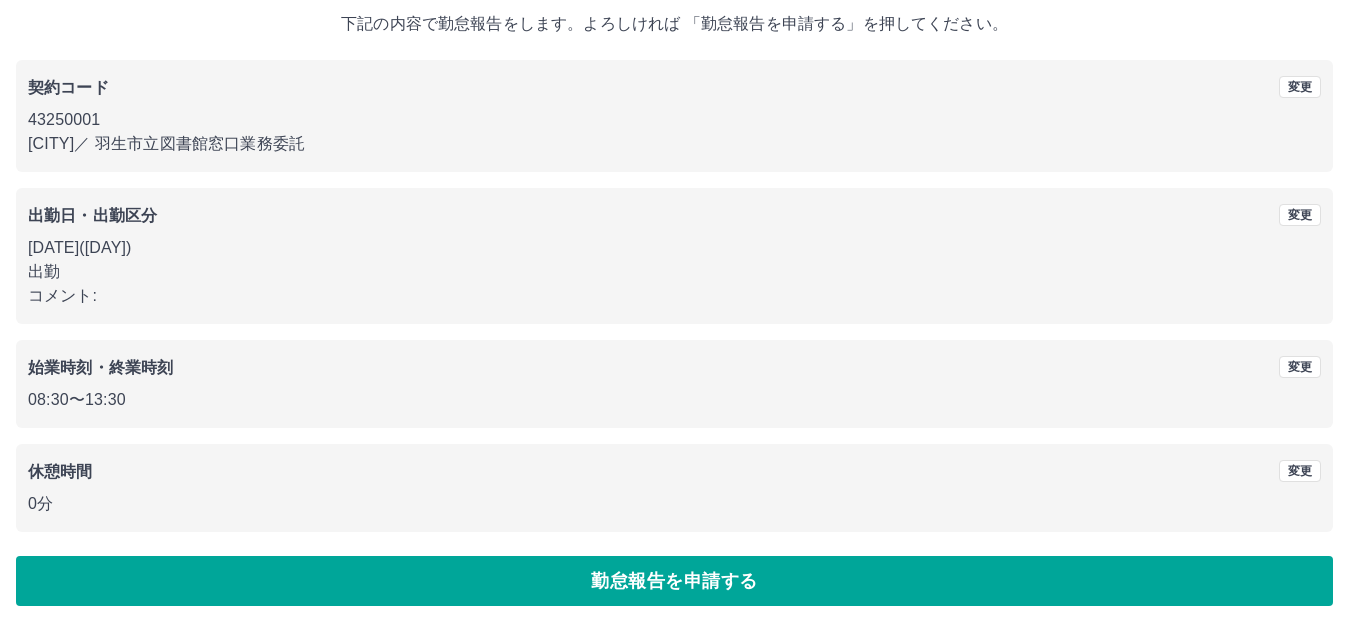 scroll, scrollTop: 124, scrollLeft: 0, axis: vertical 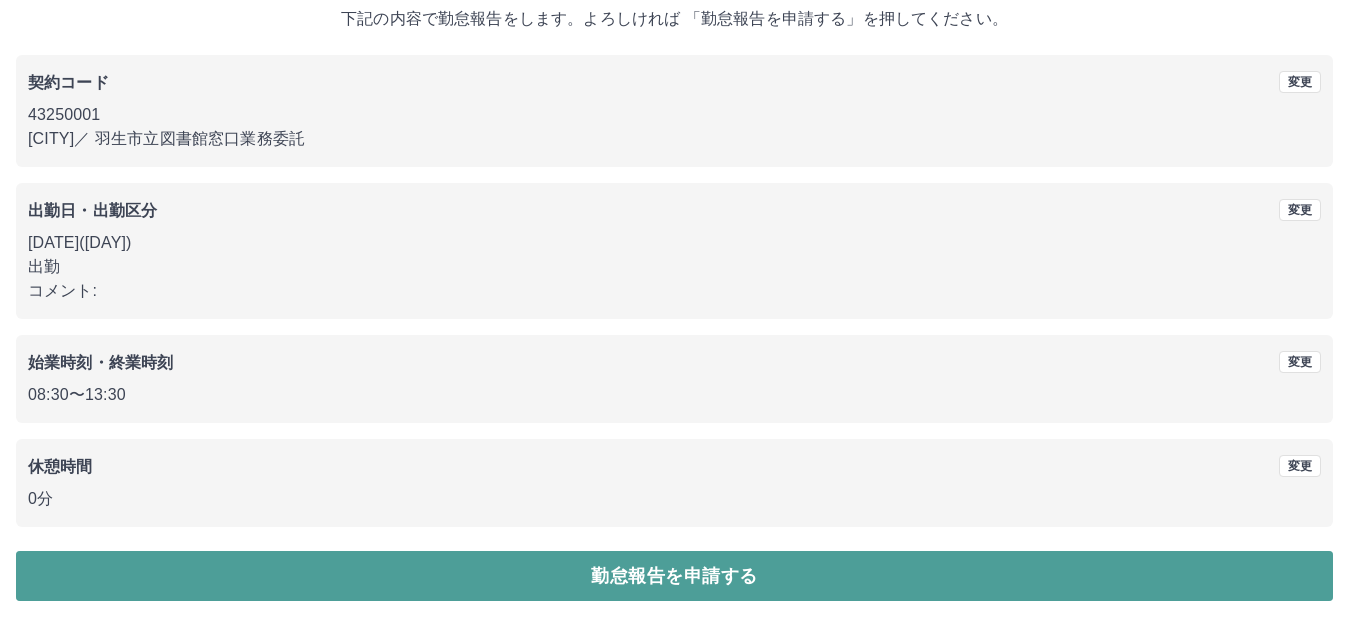 click on "勤怠報告を申請する" at bounding box center (674, 576) 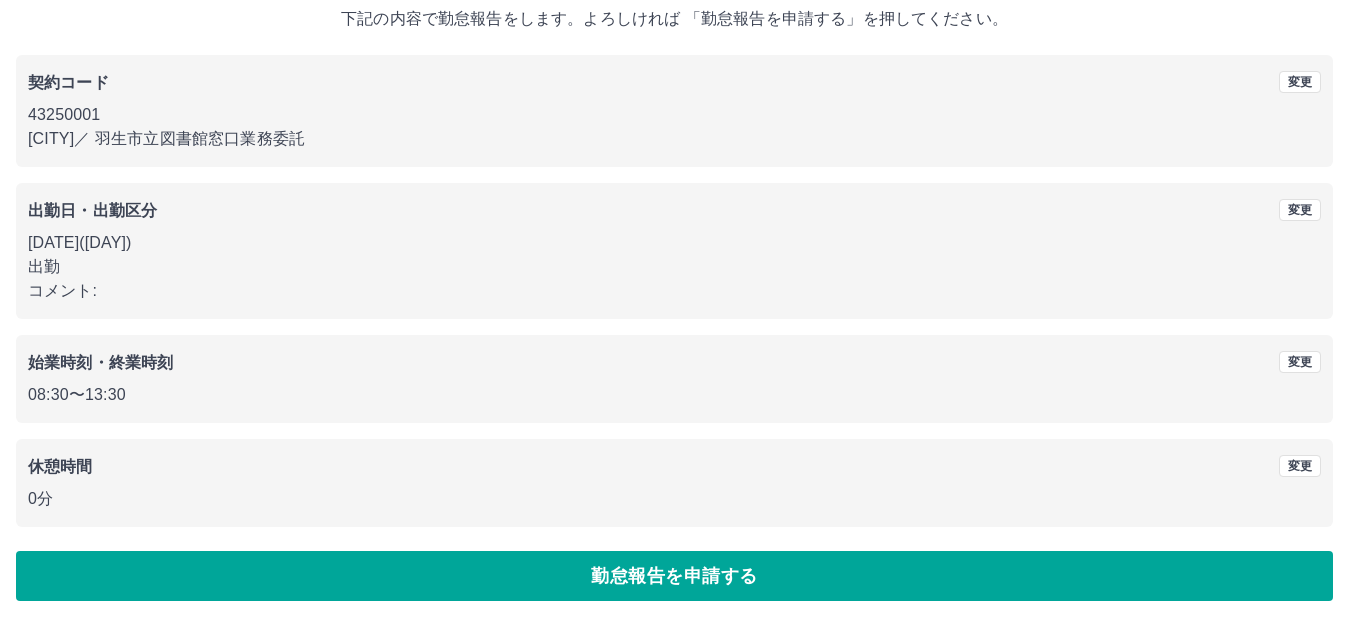 scroll, scrollTop: 0, scrollLeft: 0, axis: both 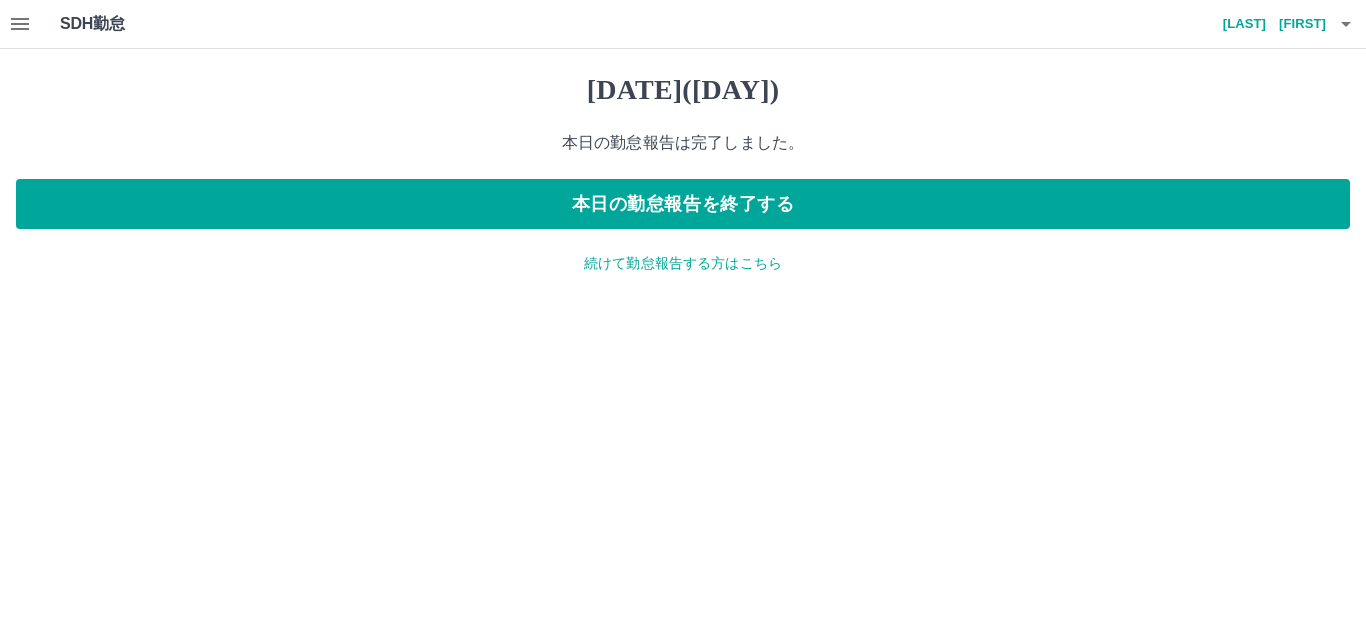 click on "続けて勤怠報告する方はこちら" at bounding box center [683, 263] 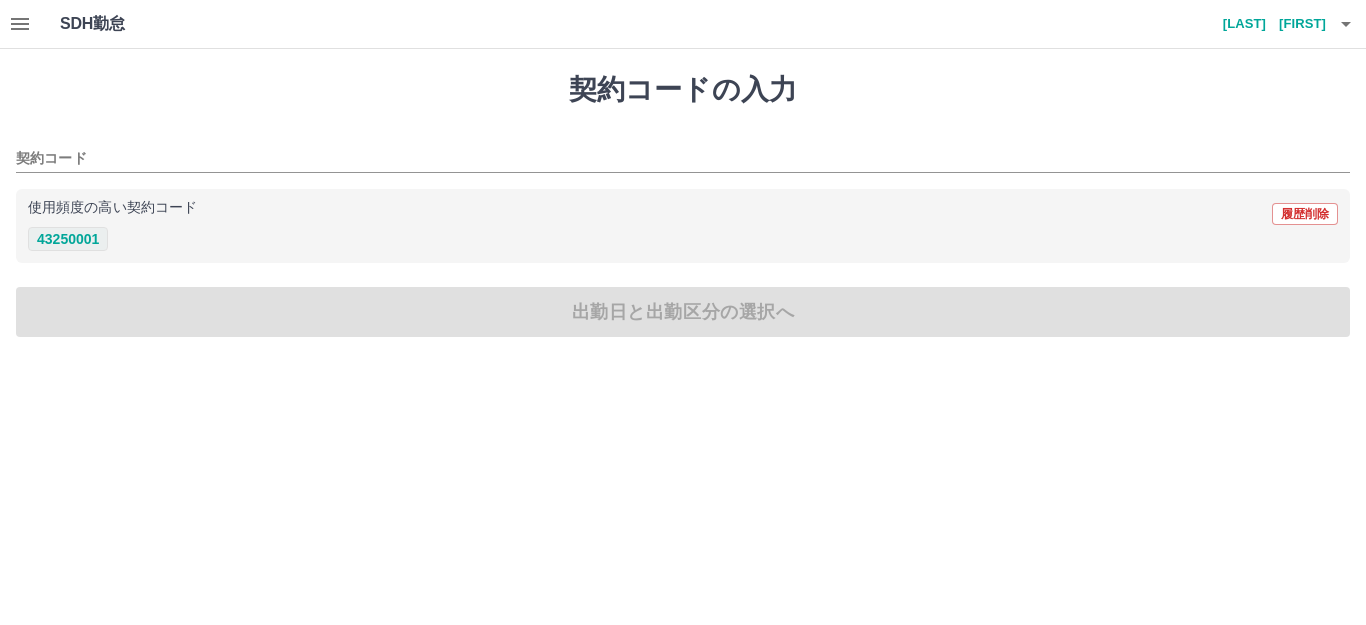 click on "43250001" at bounding box center (68, 239) 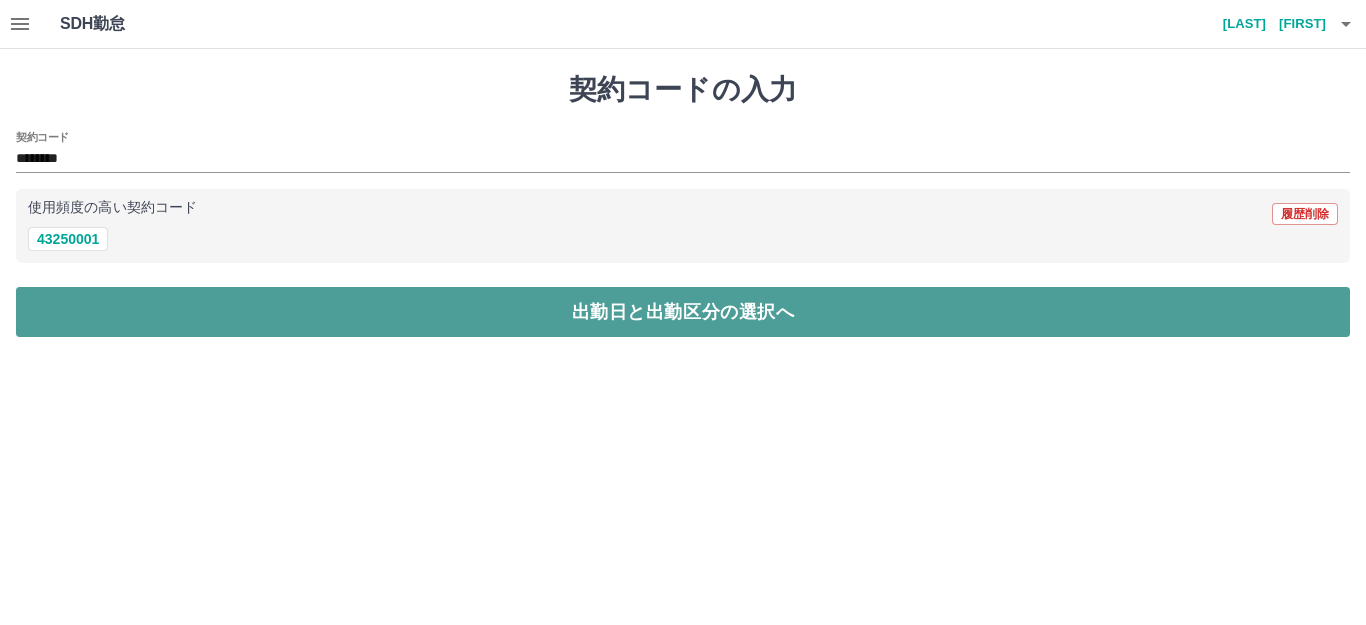 click on "出勤日と出勤区分の選択へ" at bounding box center [683, 312] 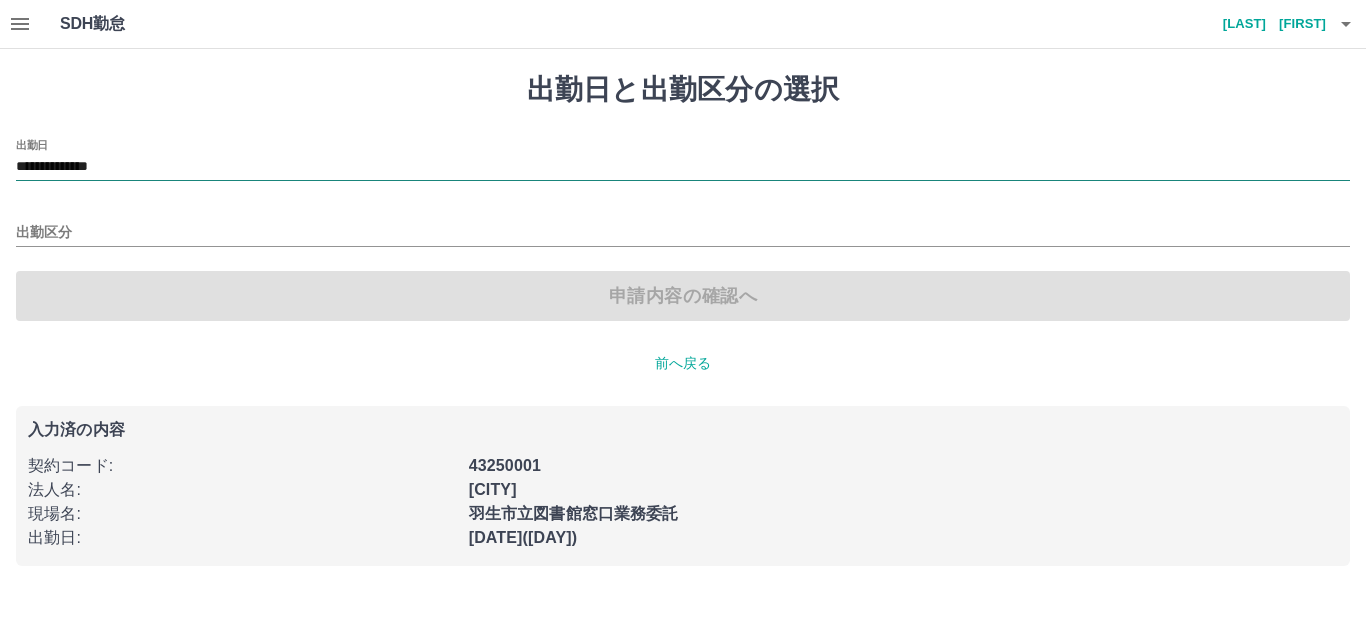 click on "**********" at bounding box center [683, 167] 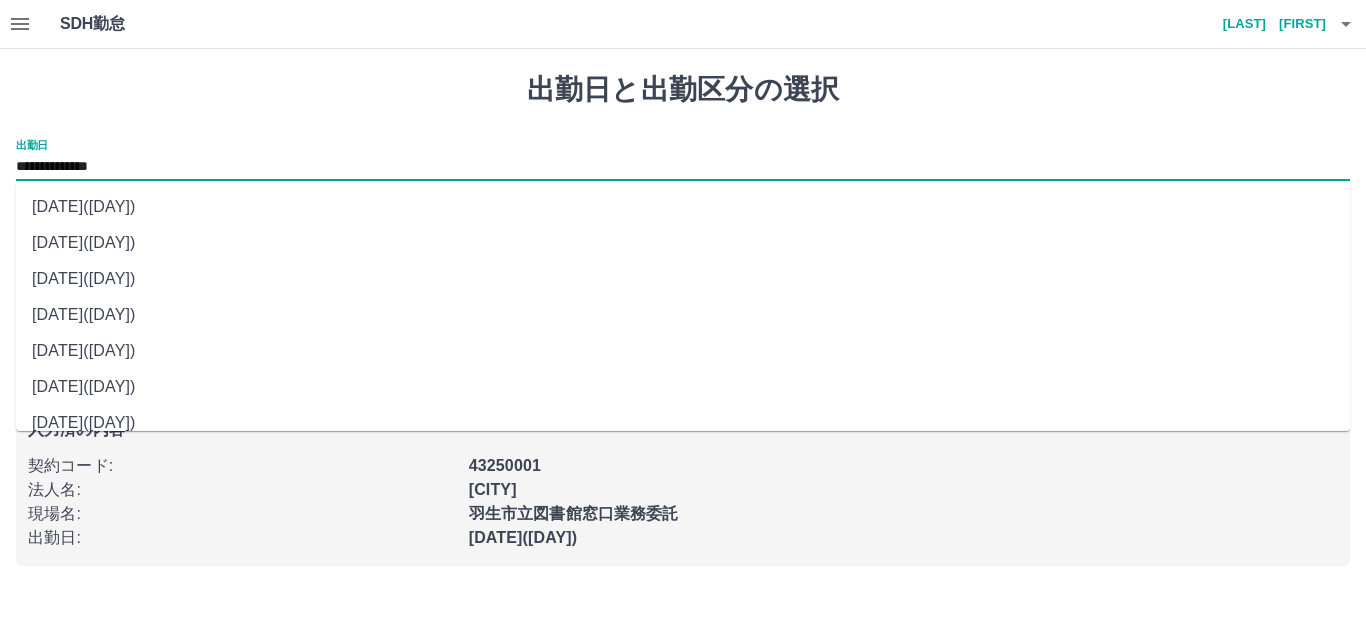 click on "2025年07月09日(水)" at bounding box center (683, 279) 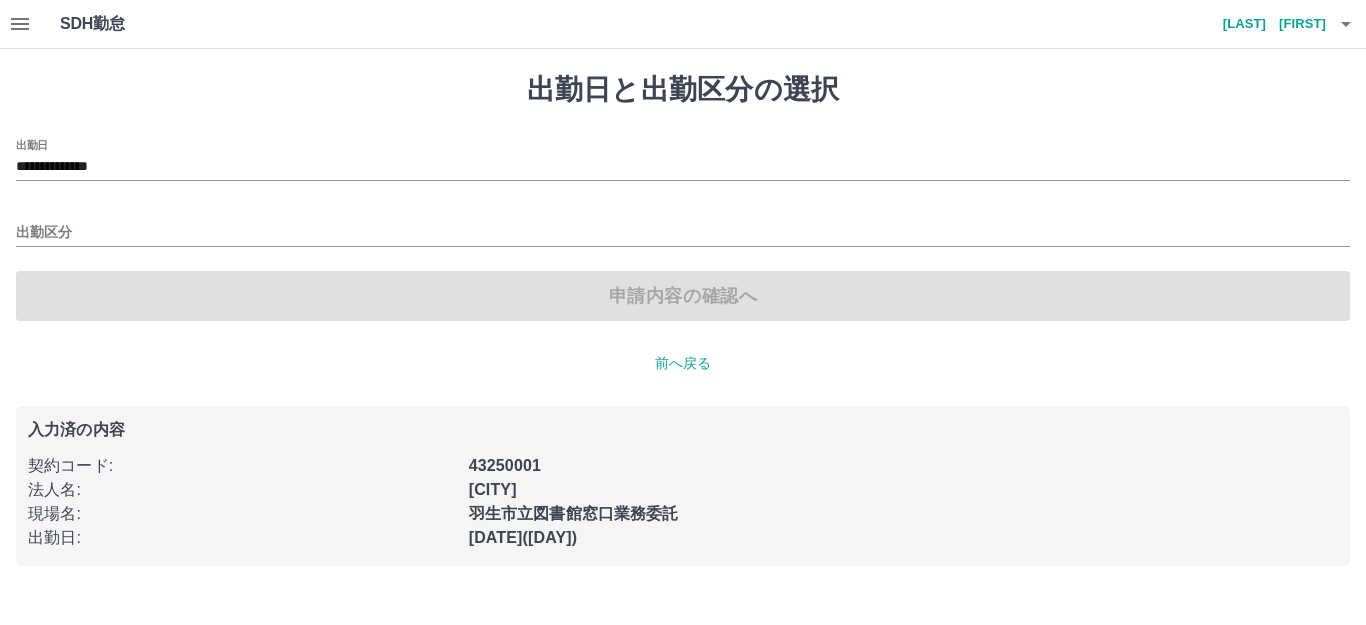 click on "申請内容の確認へ" at bounding box center [683, 296] 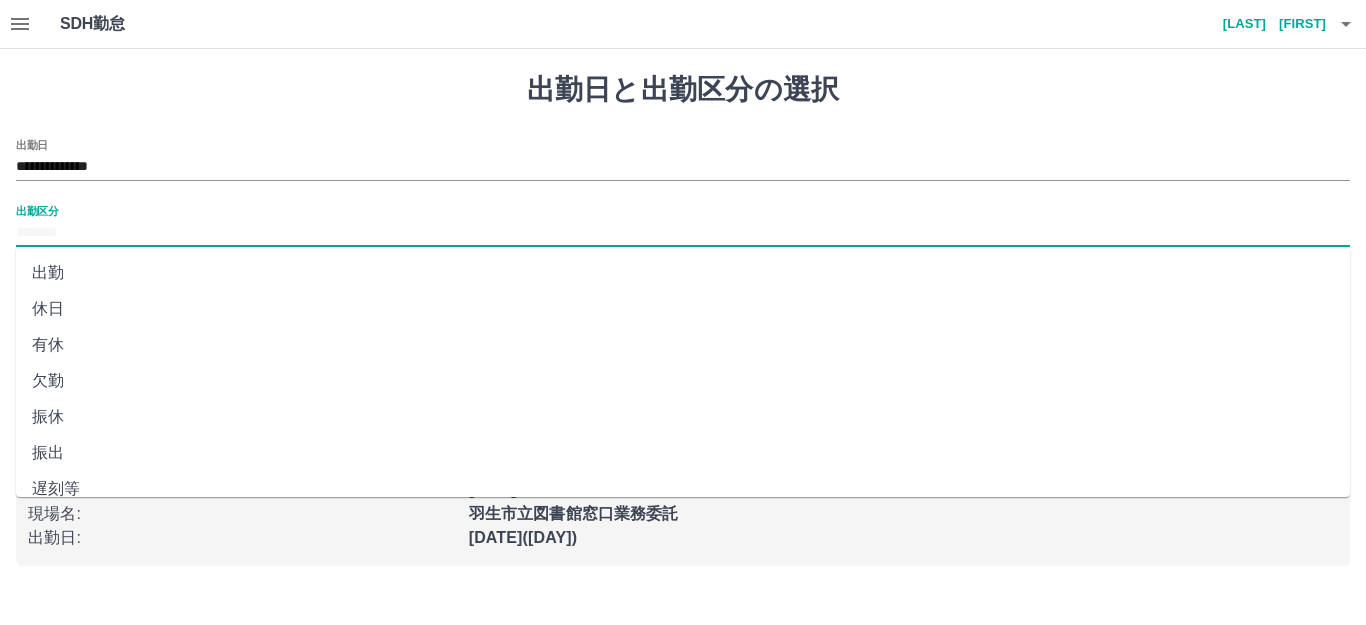 click on "出勤区分" at bounding box center (683, 233) 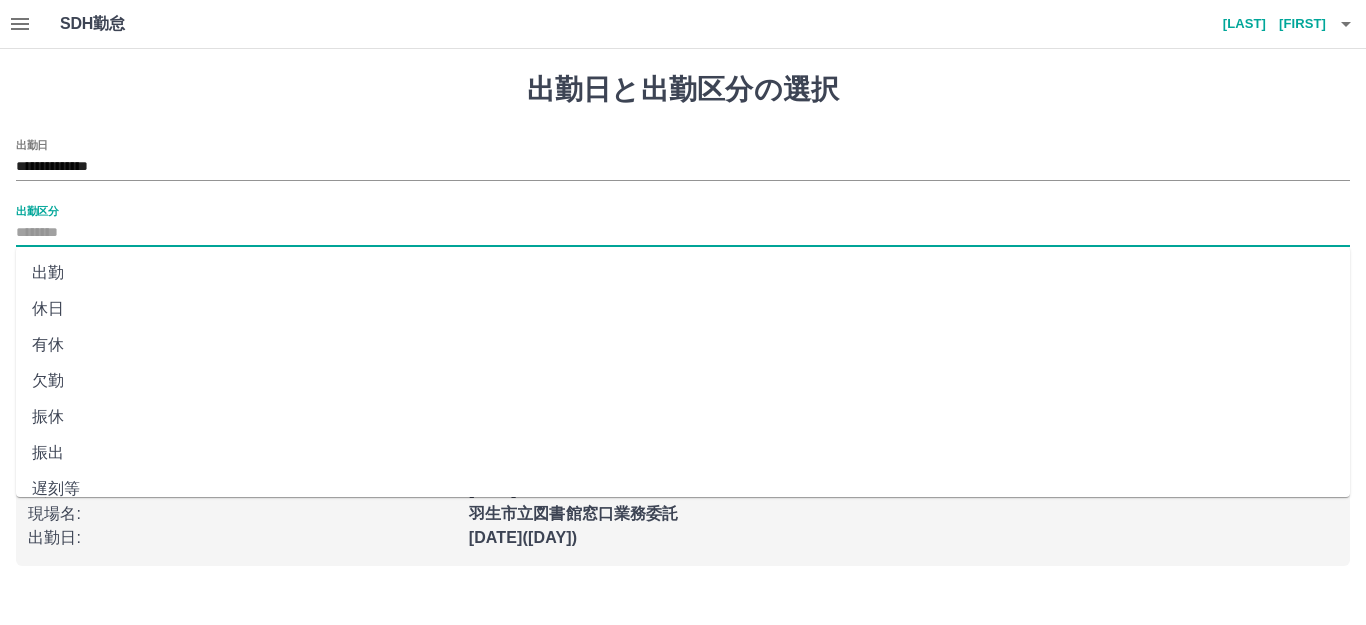 click on "休日" at bounding box center (683, 309) 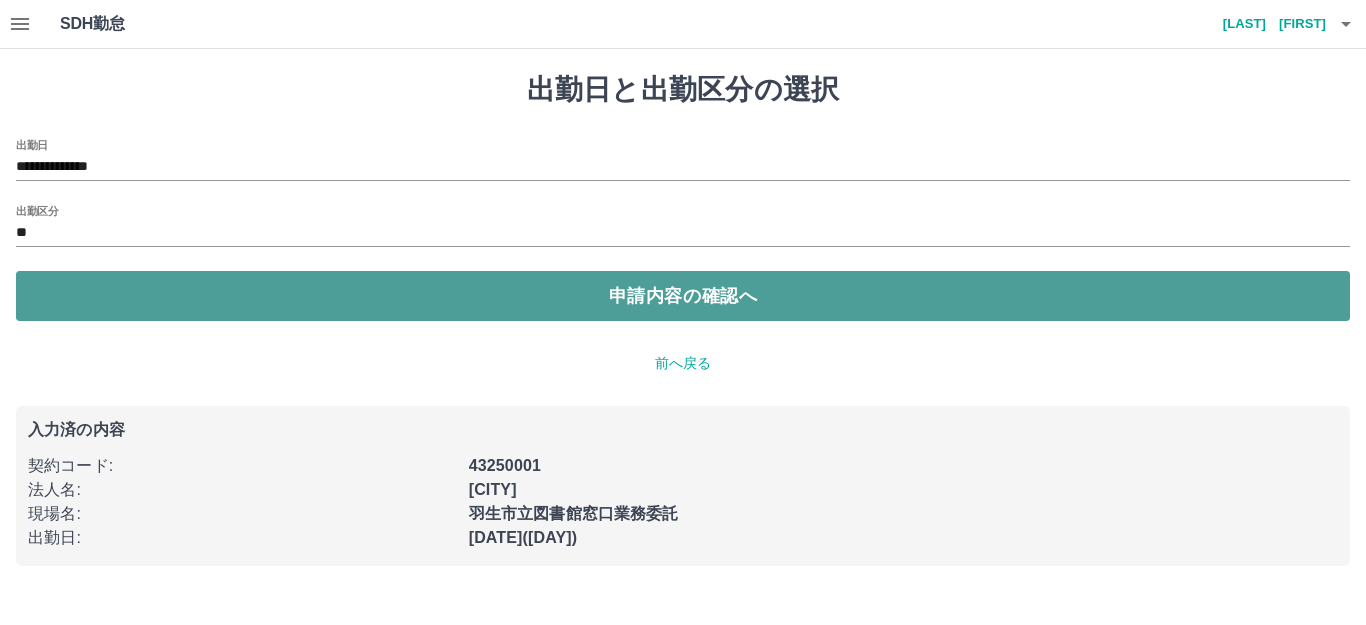 click on "申請内容の確認へ" at bounding box center [683, 296] 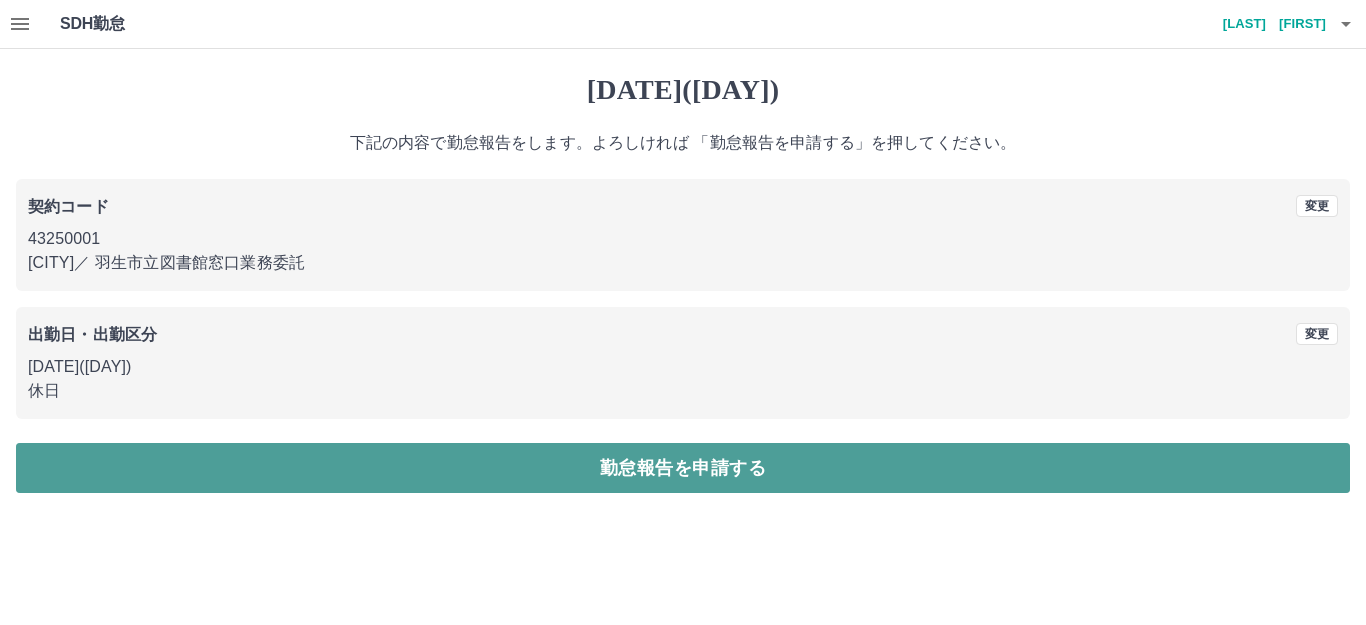 click on "勤怠報告を申請する" at bounding box center (683, 468) 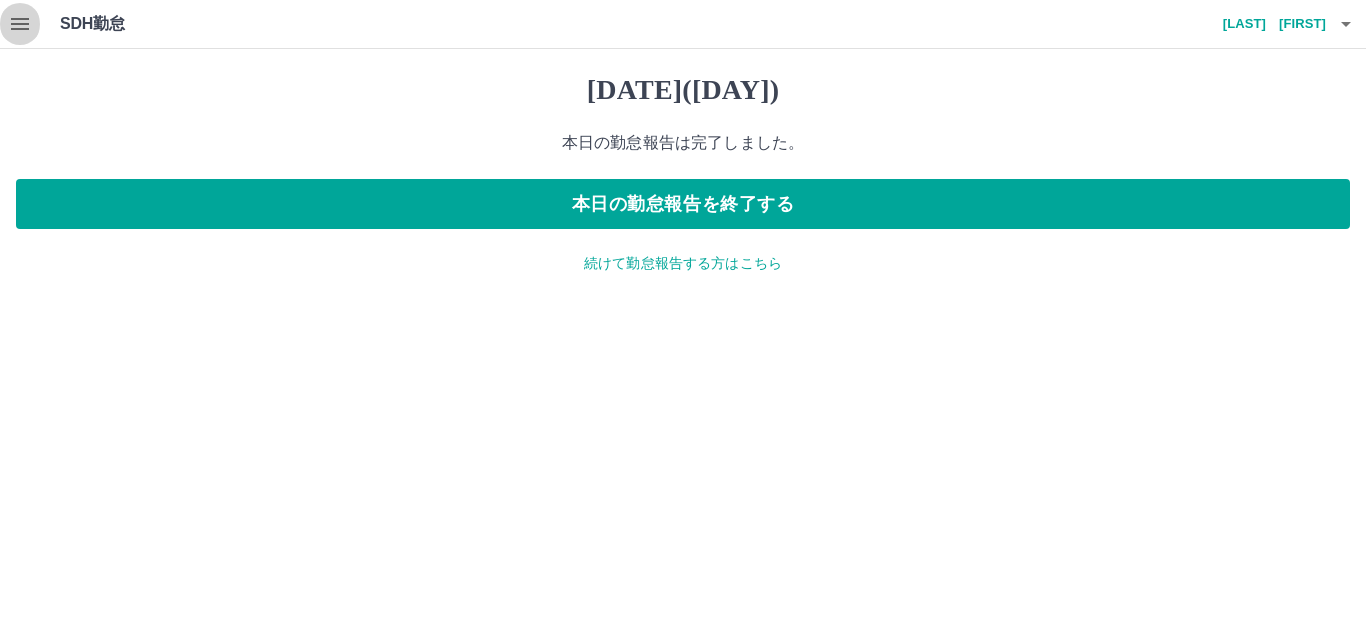 click at bounding box center [20, 24] 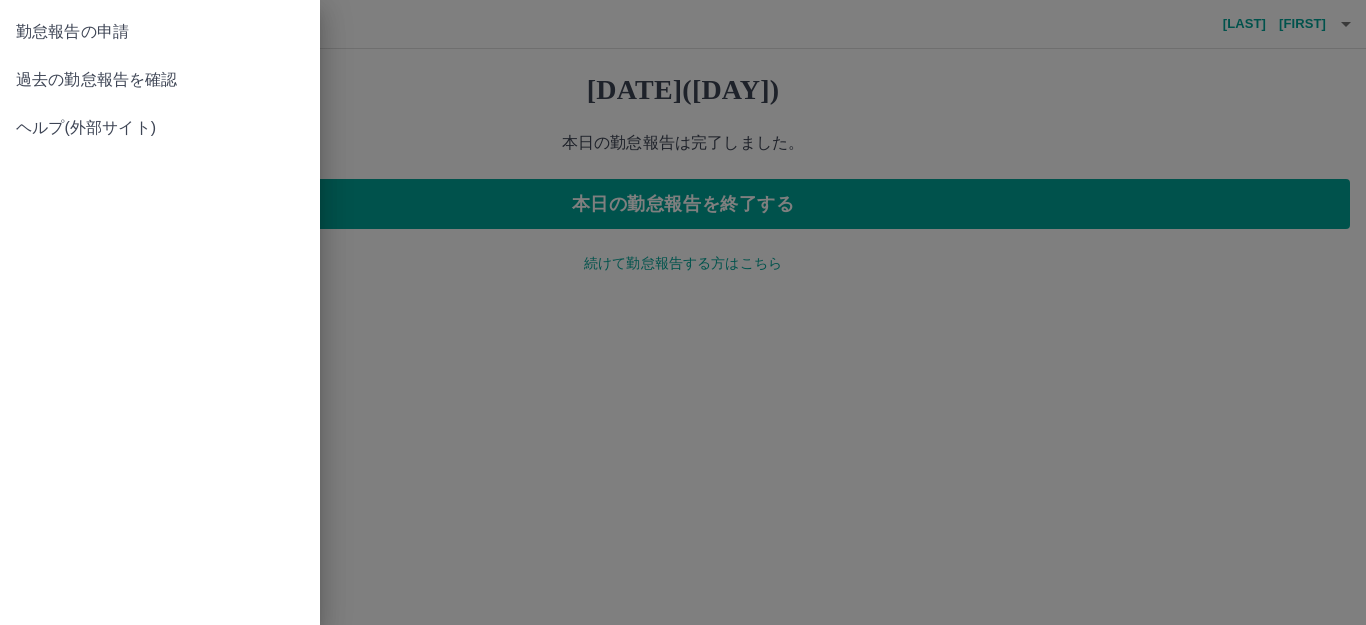 click on "過去の勤怠報告を確認" at bounding box center [160, 32] 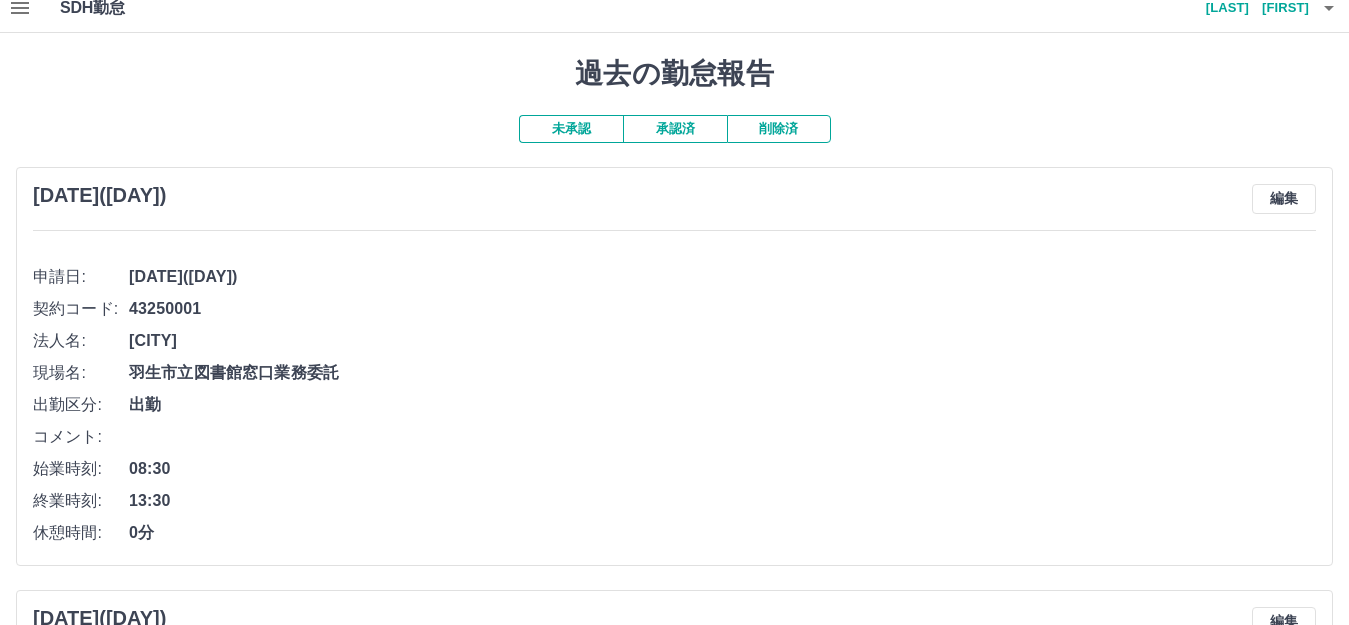 scroll, scrollTop: 0, scrollLeft: 0, axis: both 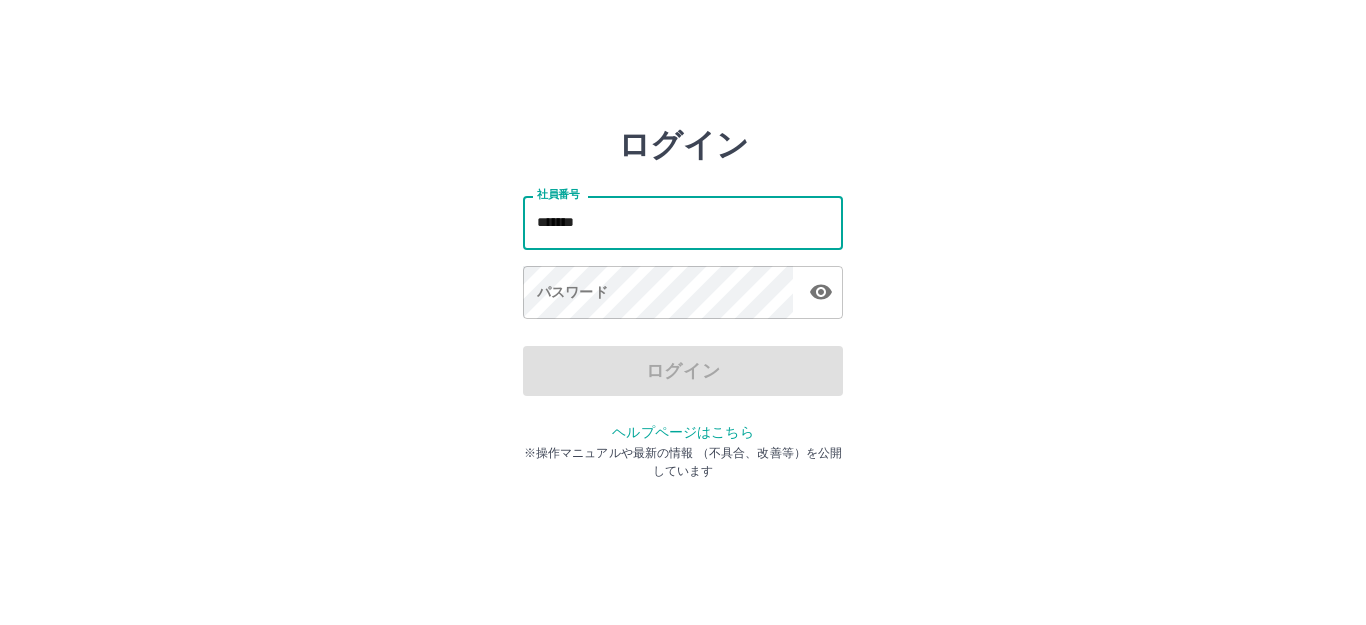 type on "*******" 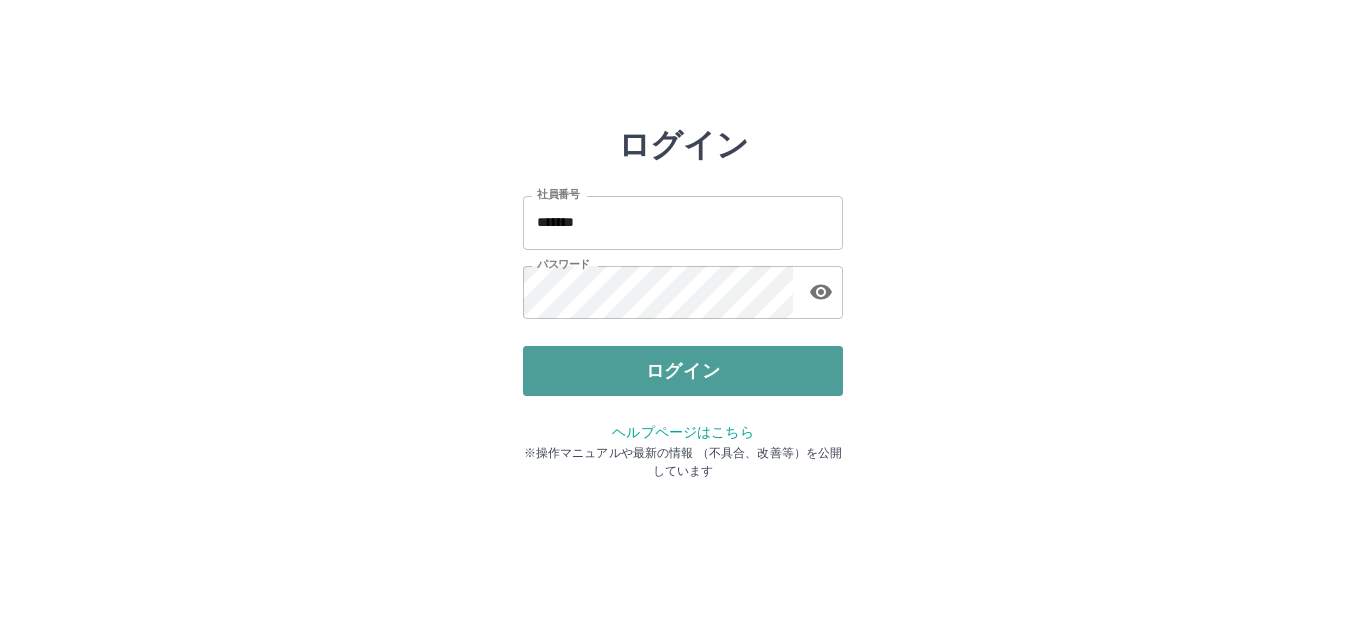click on "ログイン" at bounding box center (683, 371) 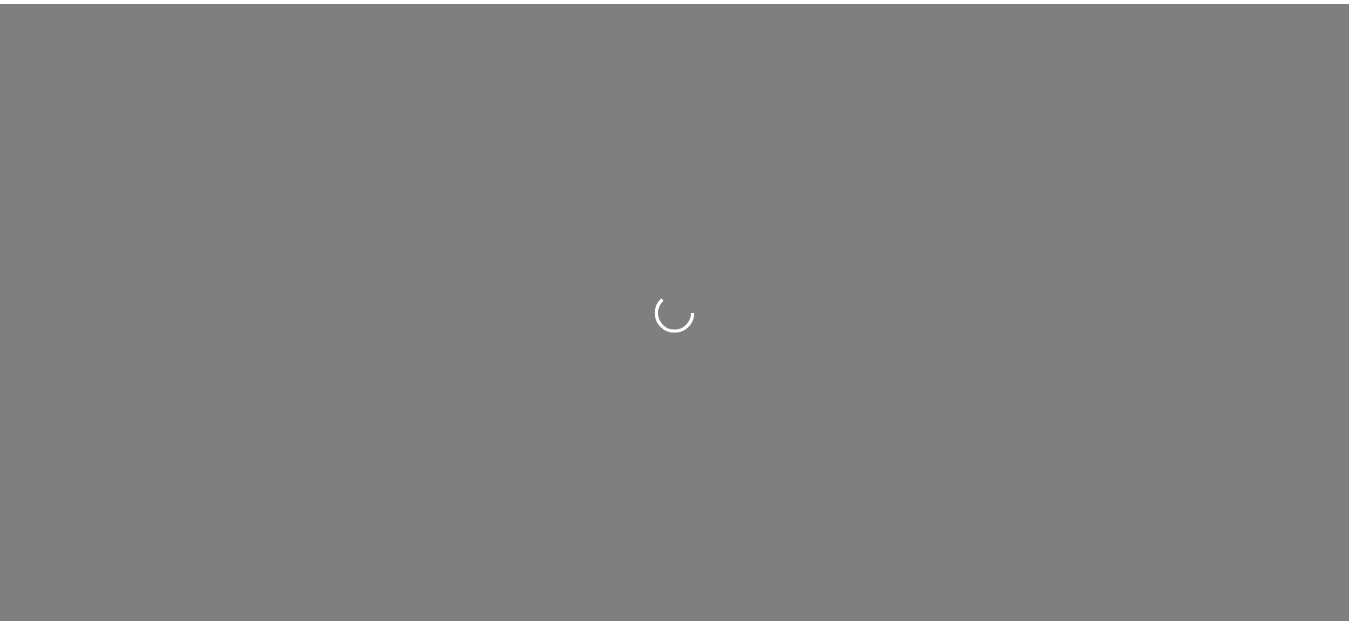 scroll, scrollTop: 0, scrollLeft: 0, axis: both 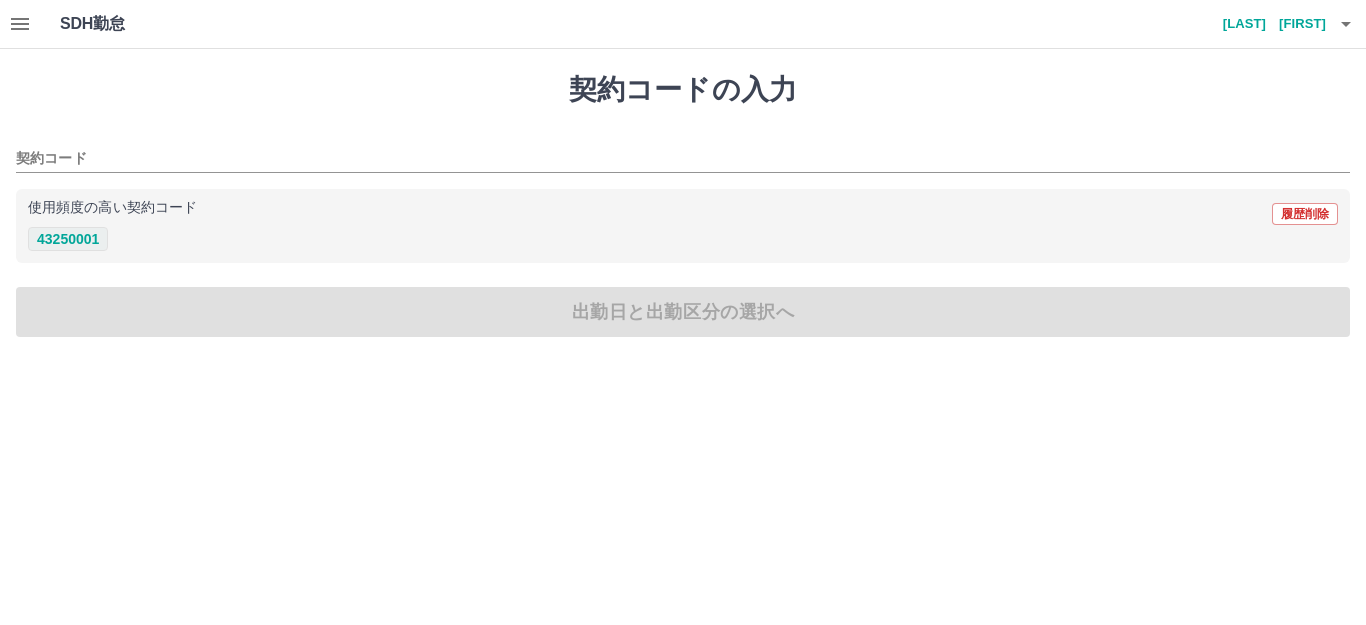 click on "43250001" at bounding box center (68, 239) 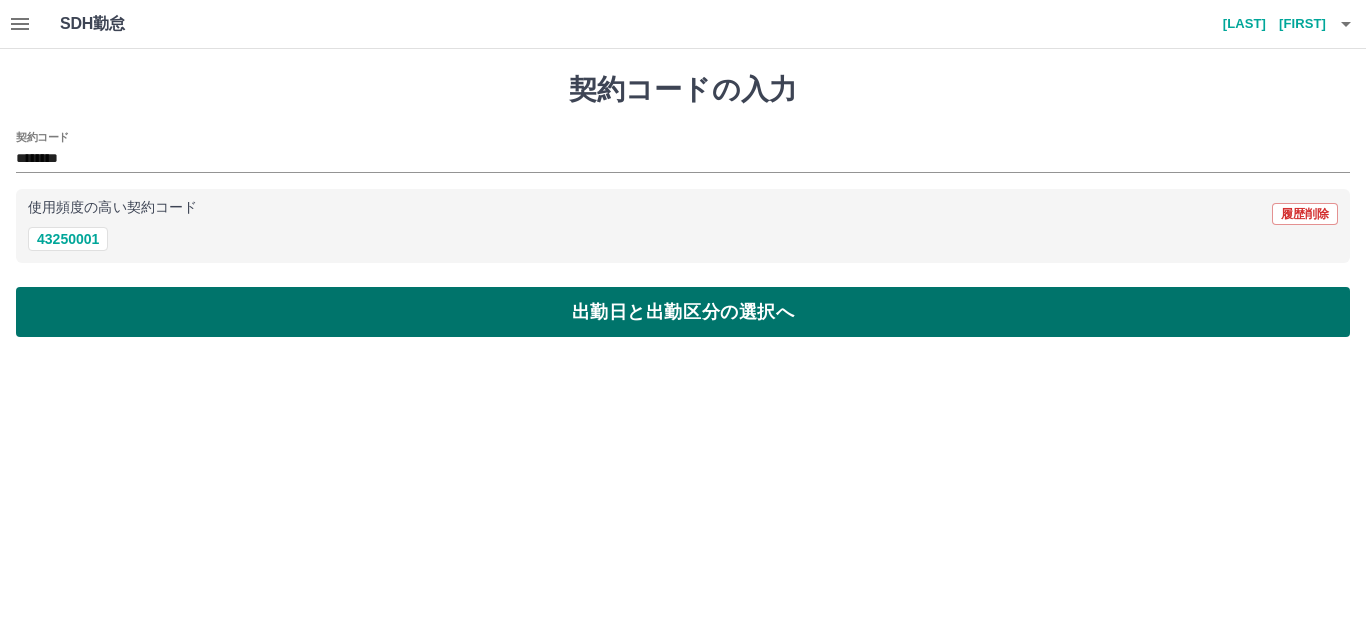 click on "出勤日と出勤区分の選択へ" at bounding box center [683, 312] 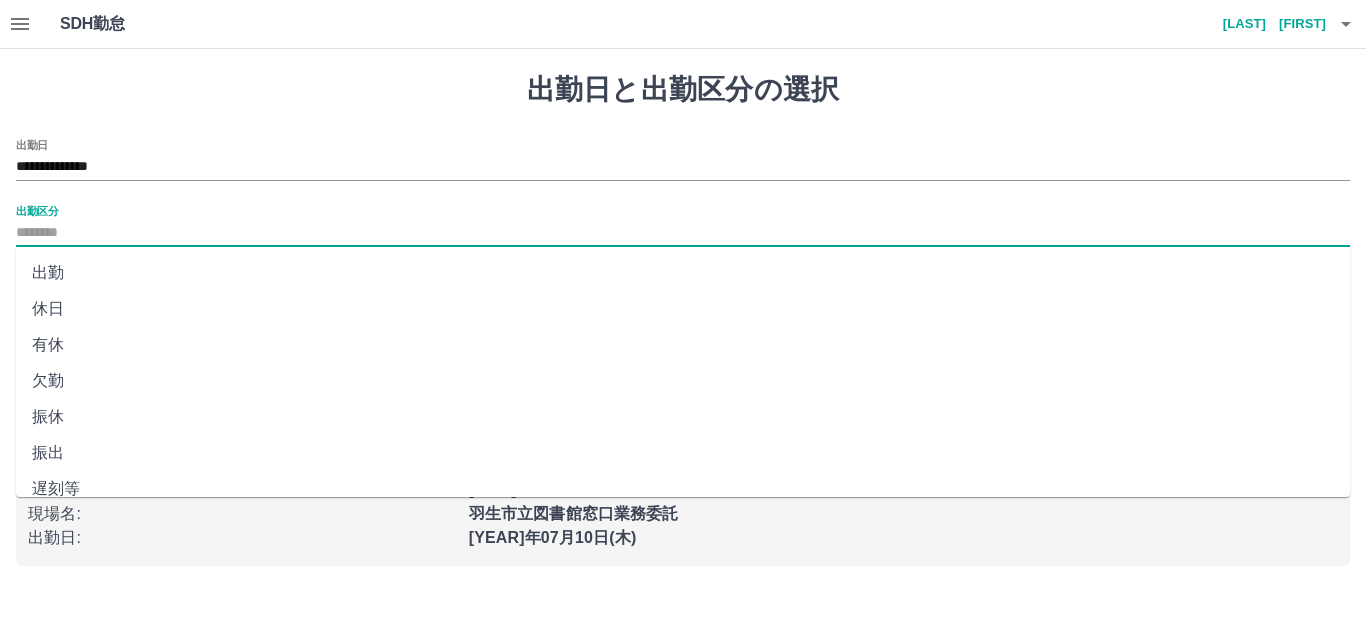 click on "出勤区分" at bounding box center (683, 233) 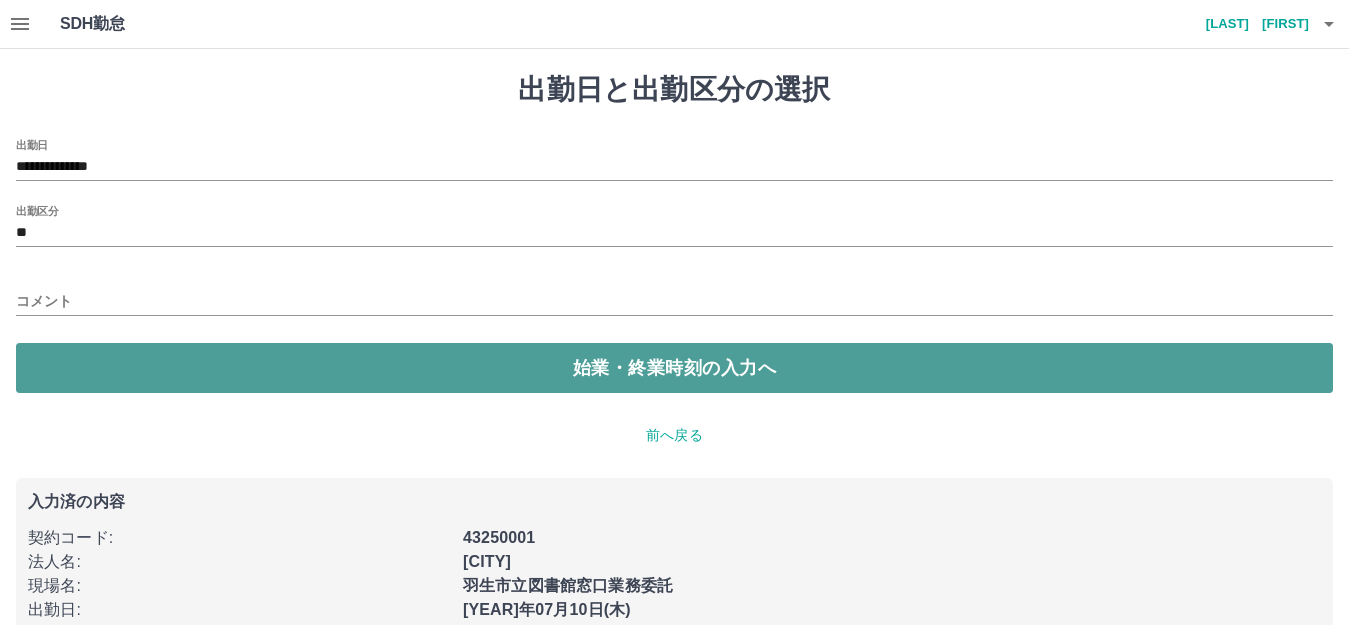 click on "始業・終業時刻の入力へ" at bounding box center (674, 368) 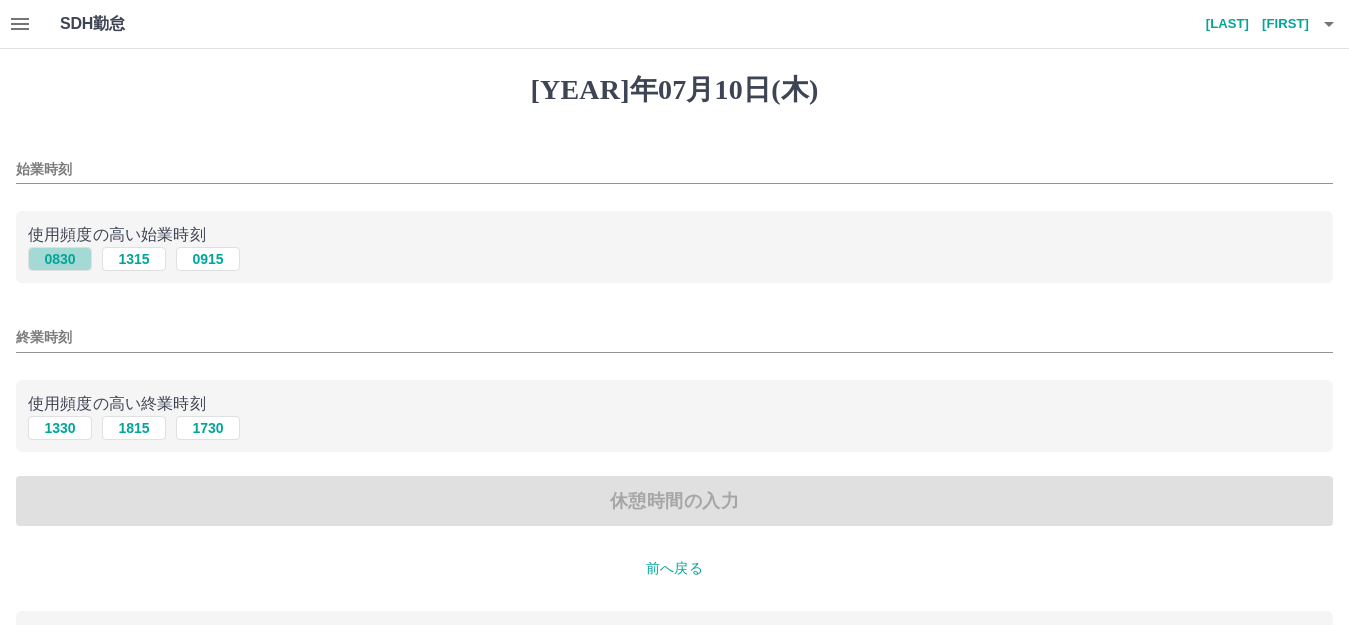 click on "0830" at bounding box center (60, 259) 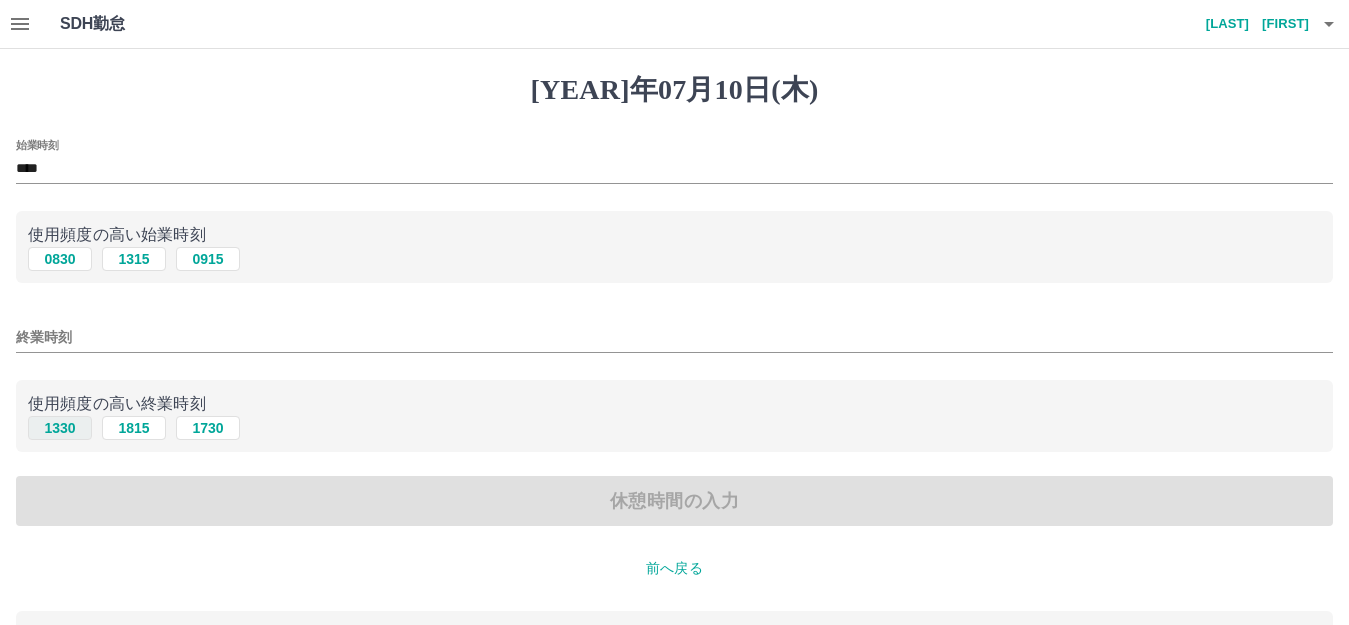 click on "1330" at bounding box center (60, 259) 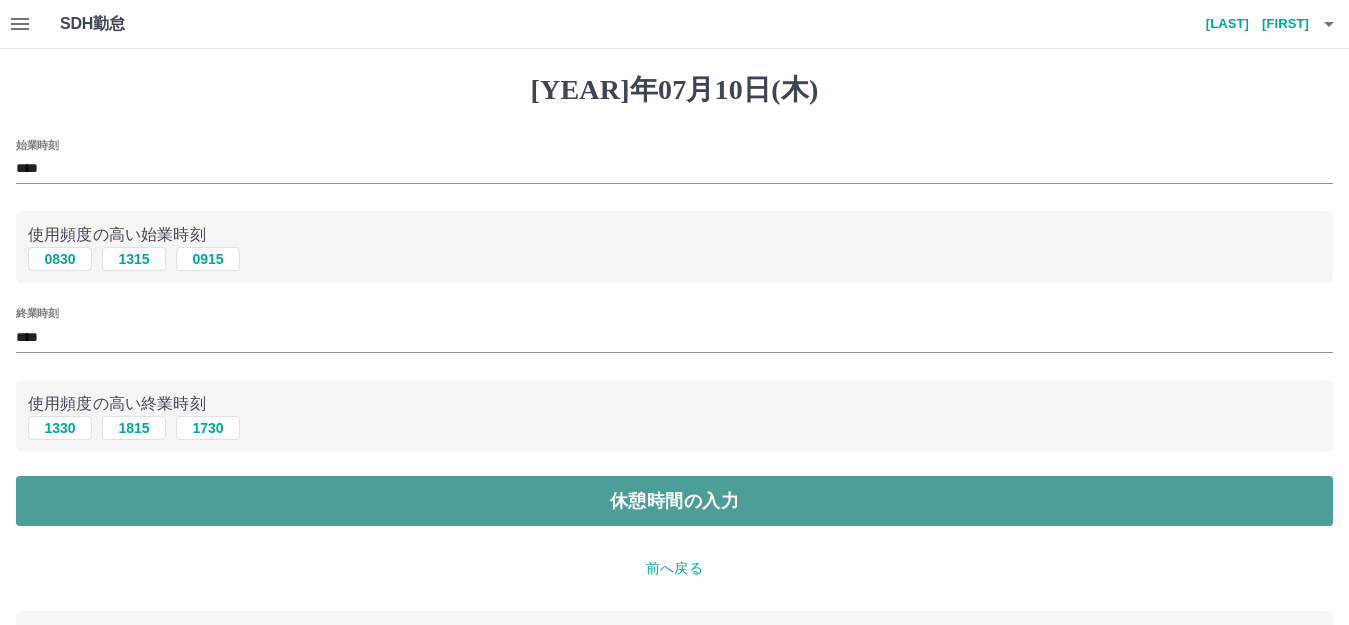 click on "休憩時間の入力" at bounding box center [674, 501] 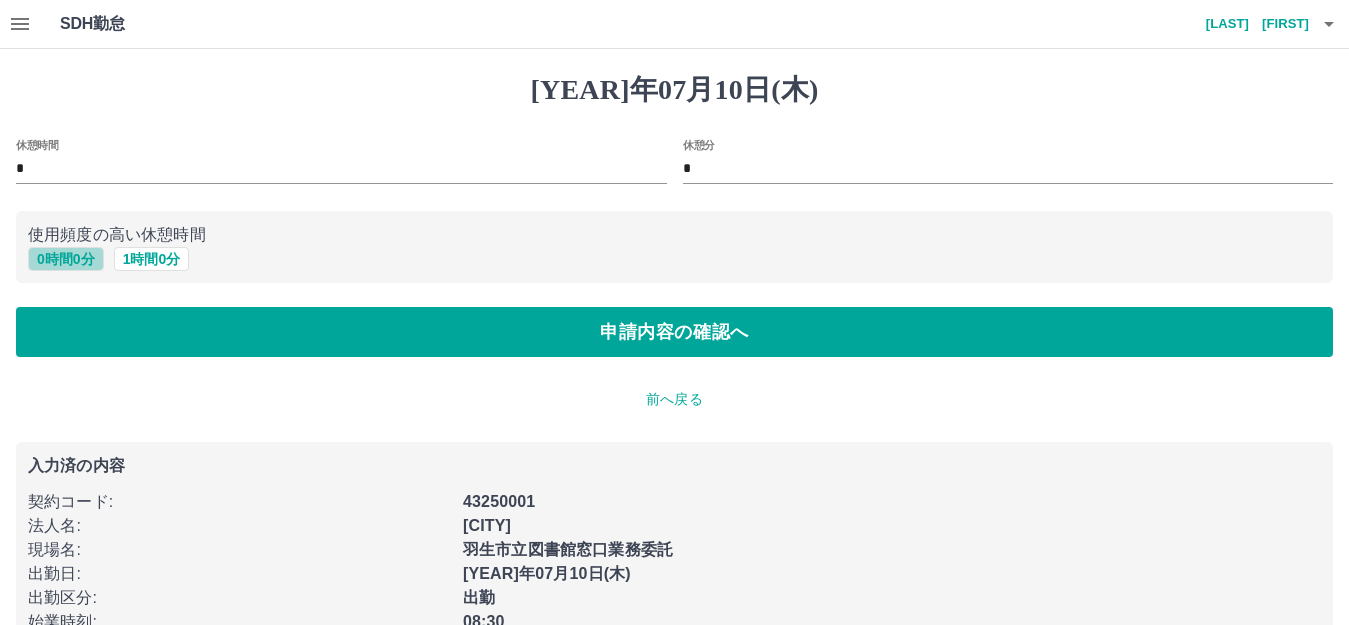 click on "0 時間 0 分" at bounding box center [66, 259] 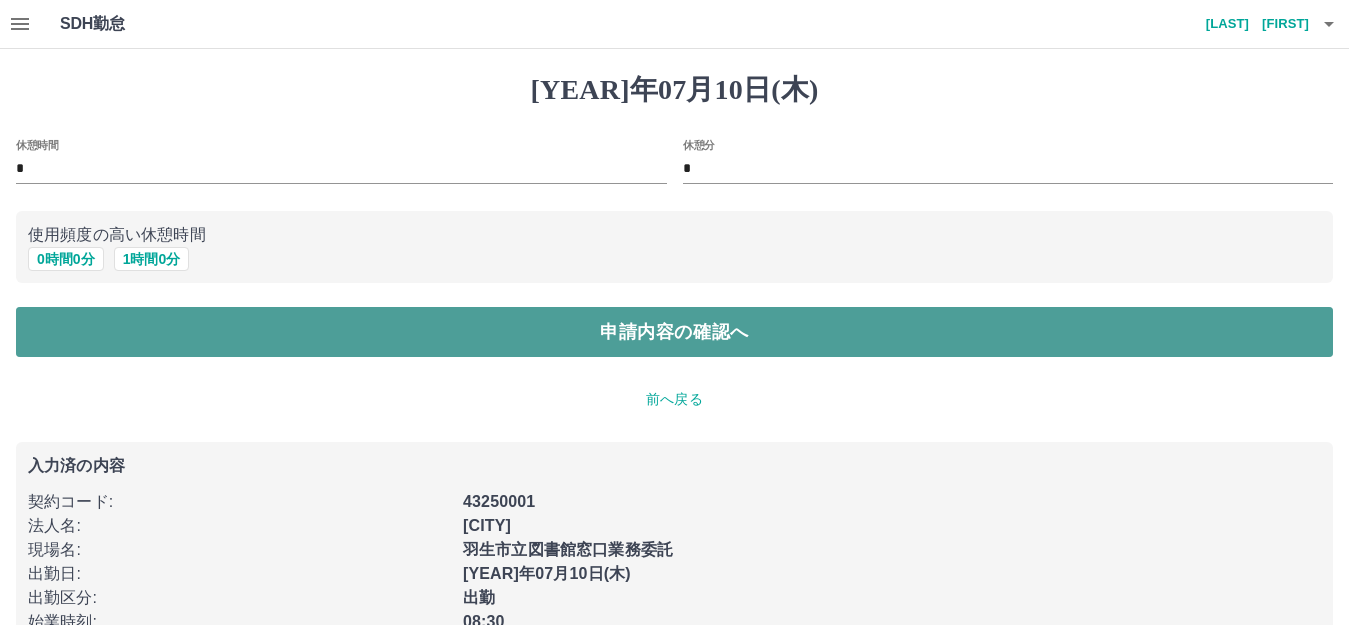 click on "申請内容の確認へ" at bounding box center [674, 332] 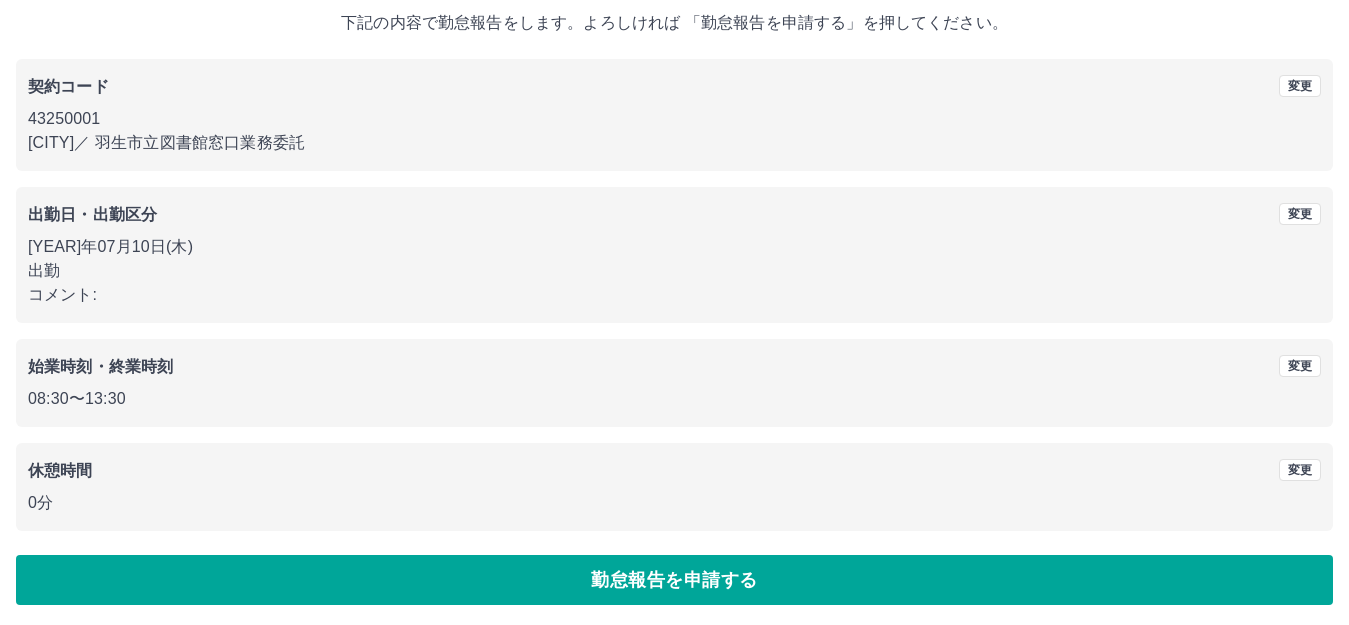 scroll, scrollTop: 124, scrollLeft: 0, axis: vertical 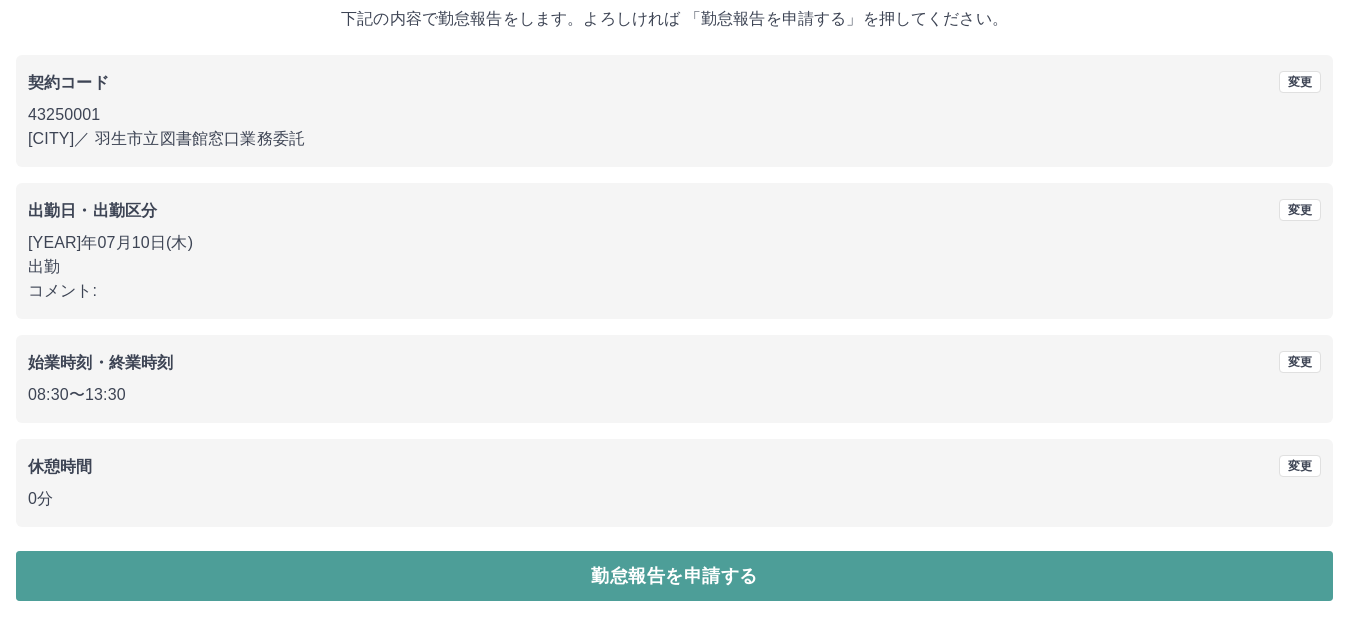 click on "勤怠報告を申請する" at bounding box center [674, 576] 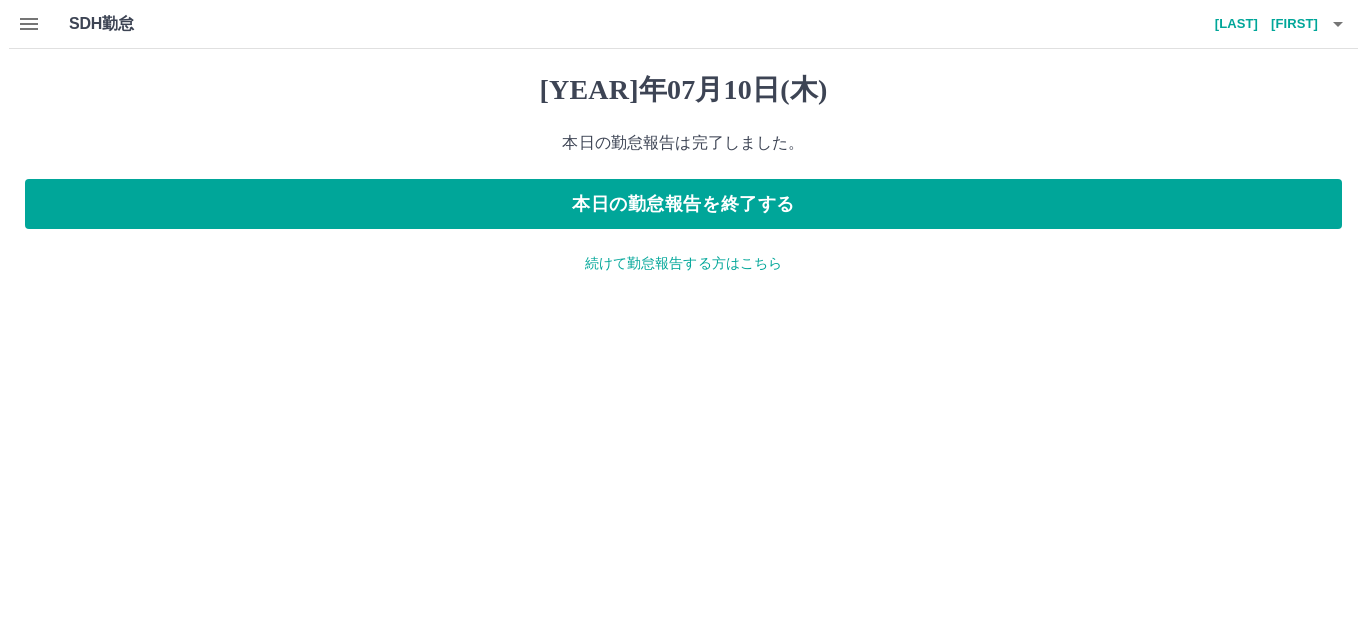 scroll, scrollTop: 0, scrollLeft: 0, axis: both 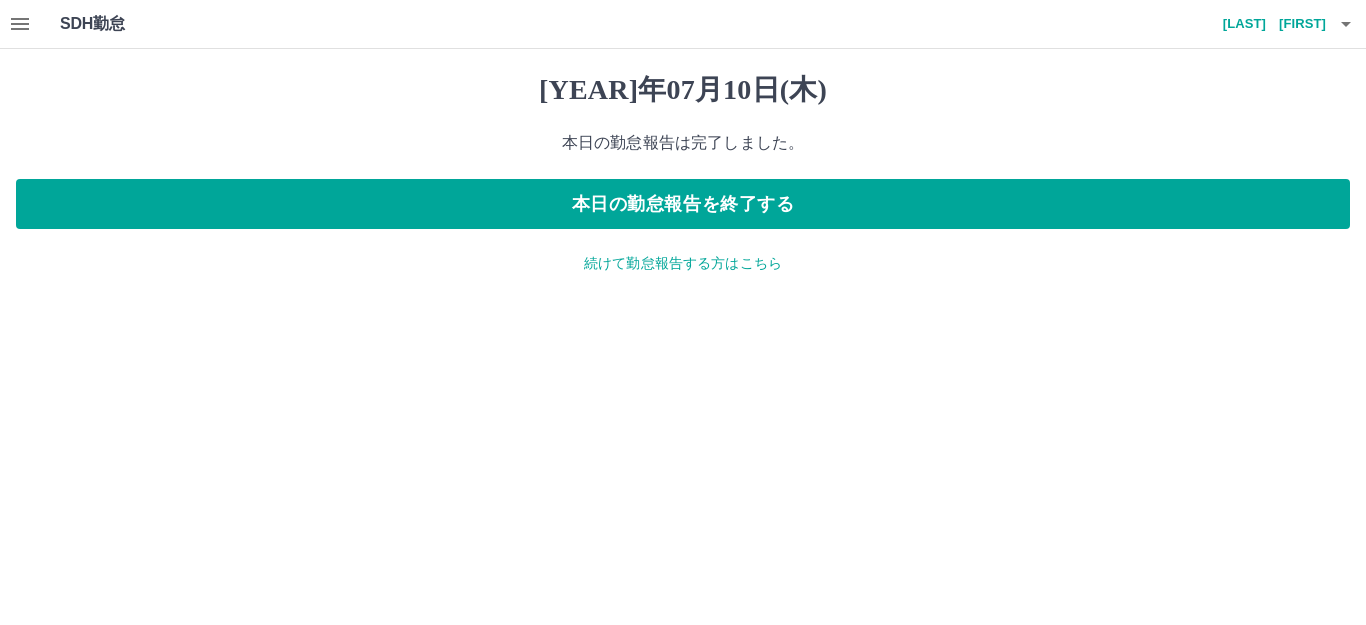 click on "続けて勤怠報告する方はこちら" at bounding box center (683, 263) 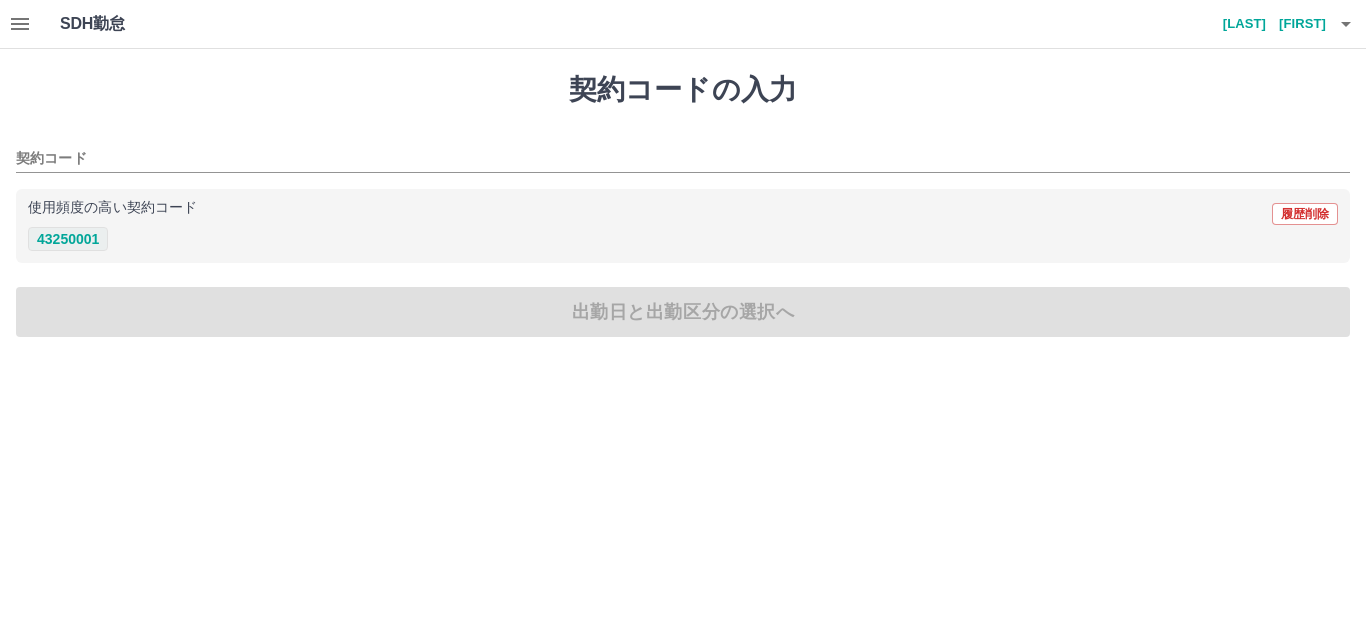 click on "43250001" at bounding box center [68, 239] 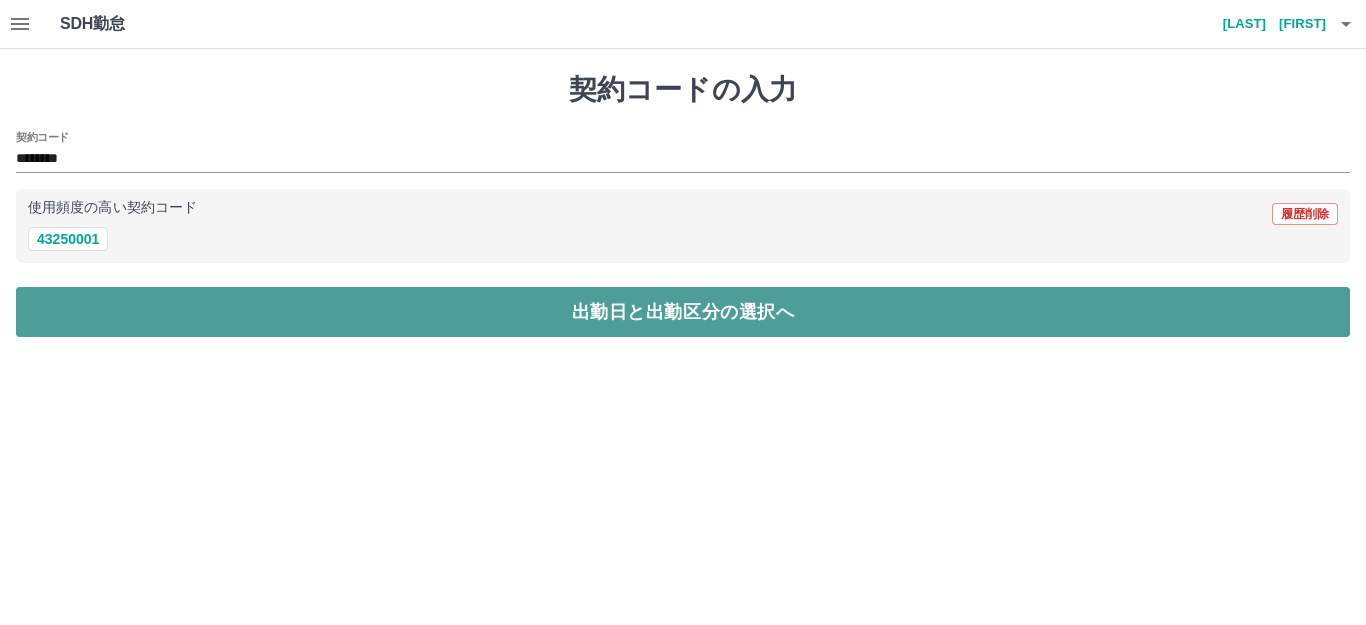 click on "出勤日と出勤区分の選択へ" at bounding box center [683, 312] 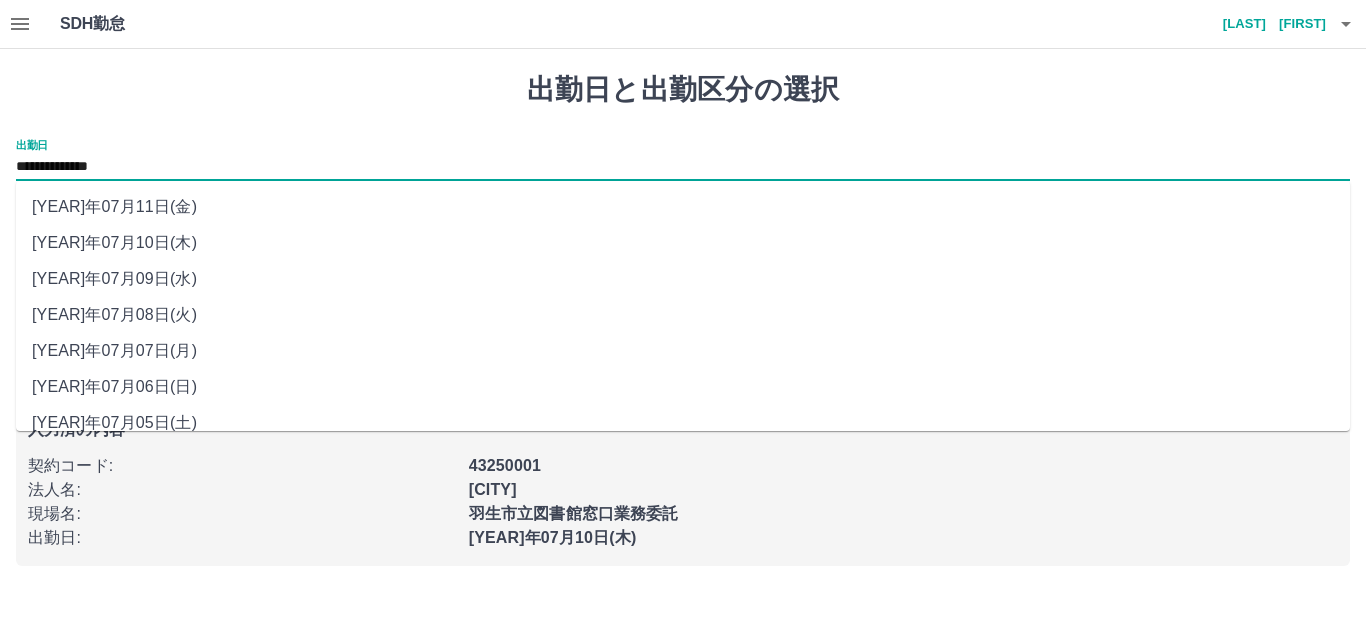 click on "**********" at bounding box center (683, 167) 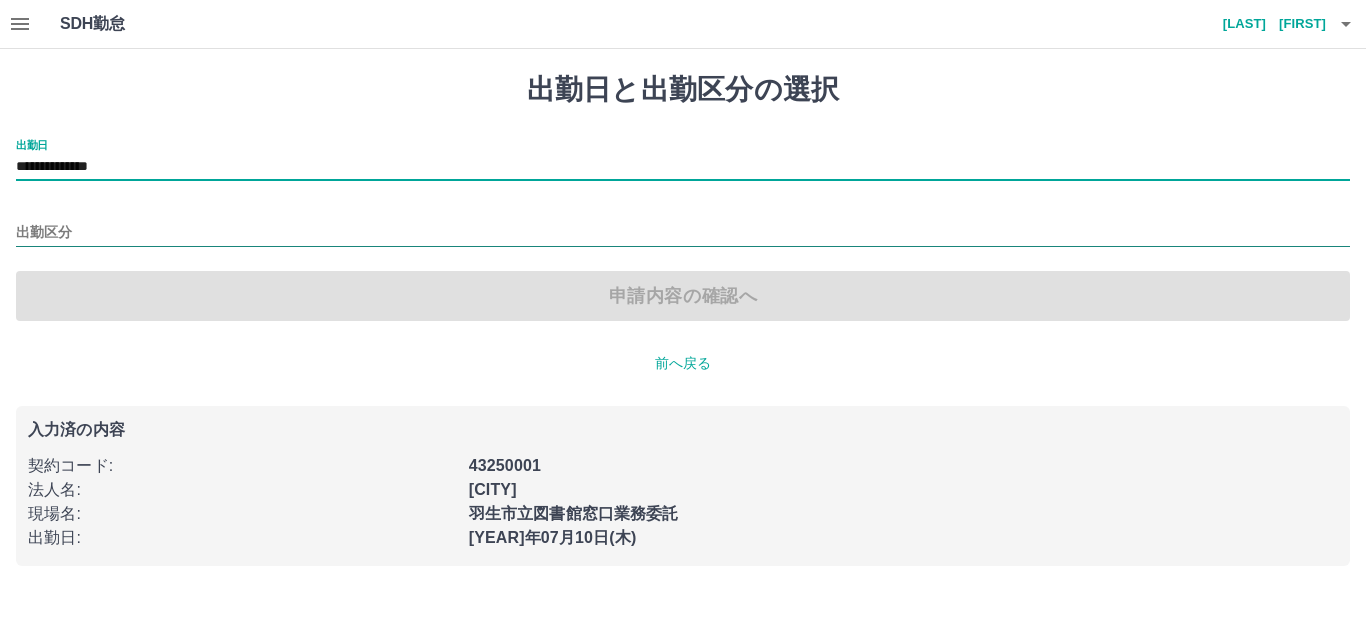 click on "出勤区分" at bounding box center (683, 233) 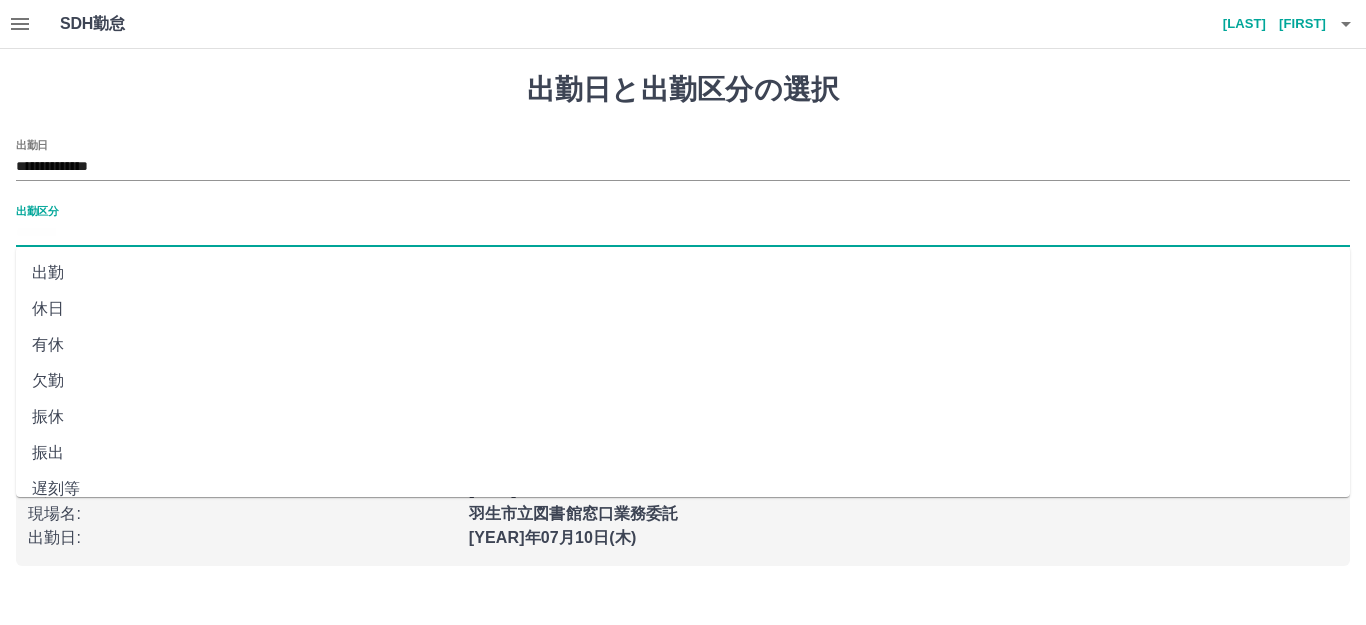 click on "休日" at bounding box center (683, 309) 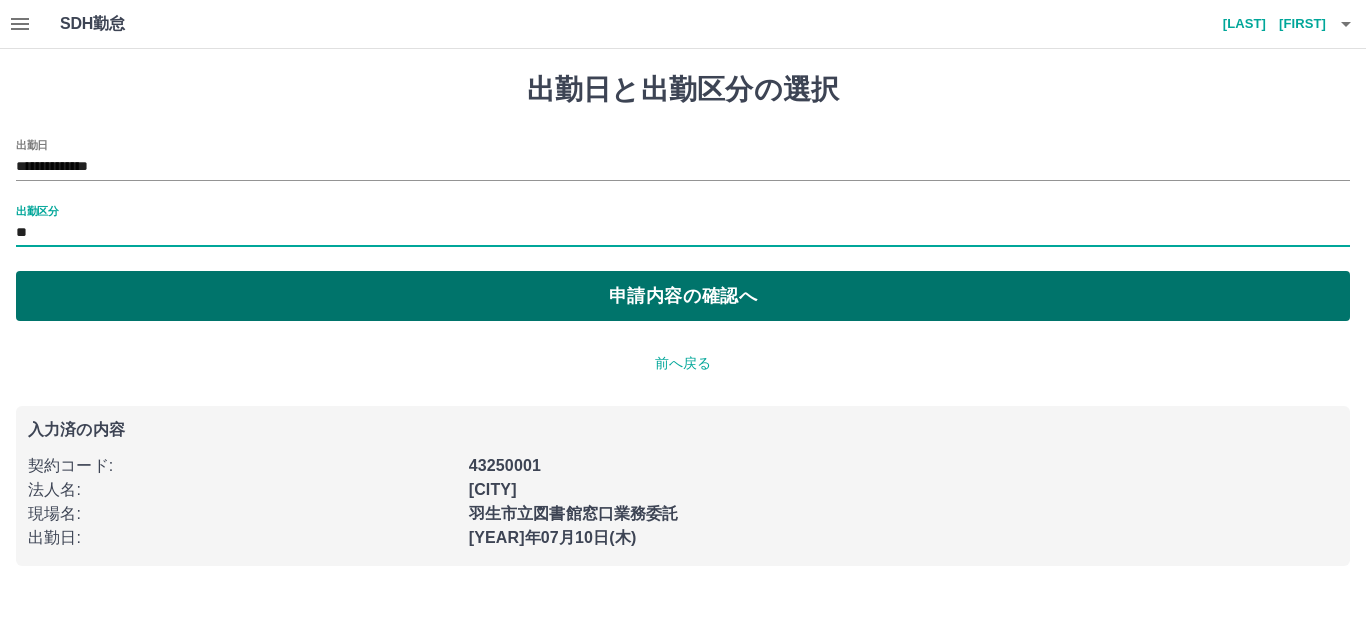 click on "申請内容の確認へ" at bounding box center [683, 296] 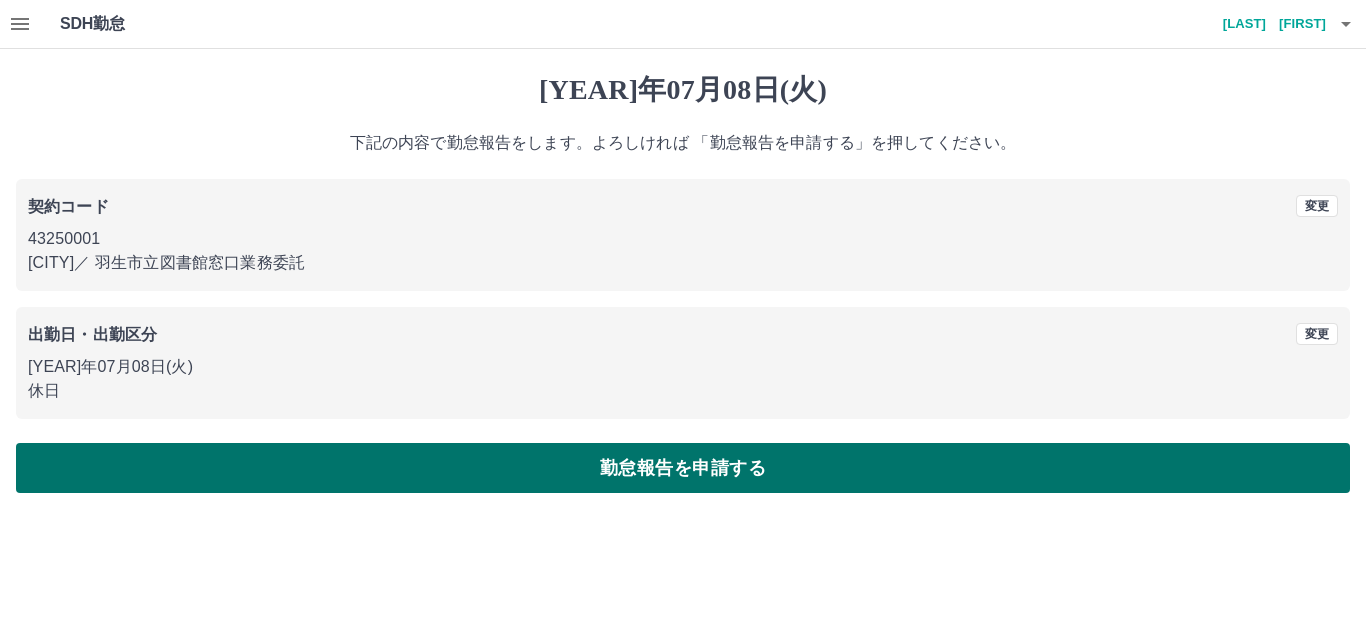 click on "勤怠報告を申請する" at bounding box center (683, 468) 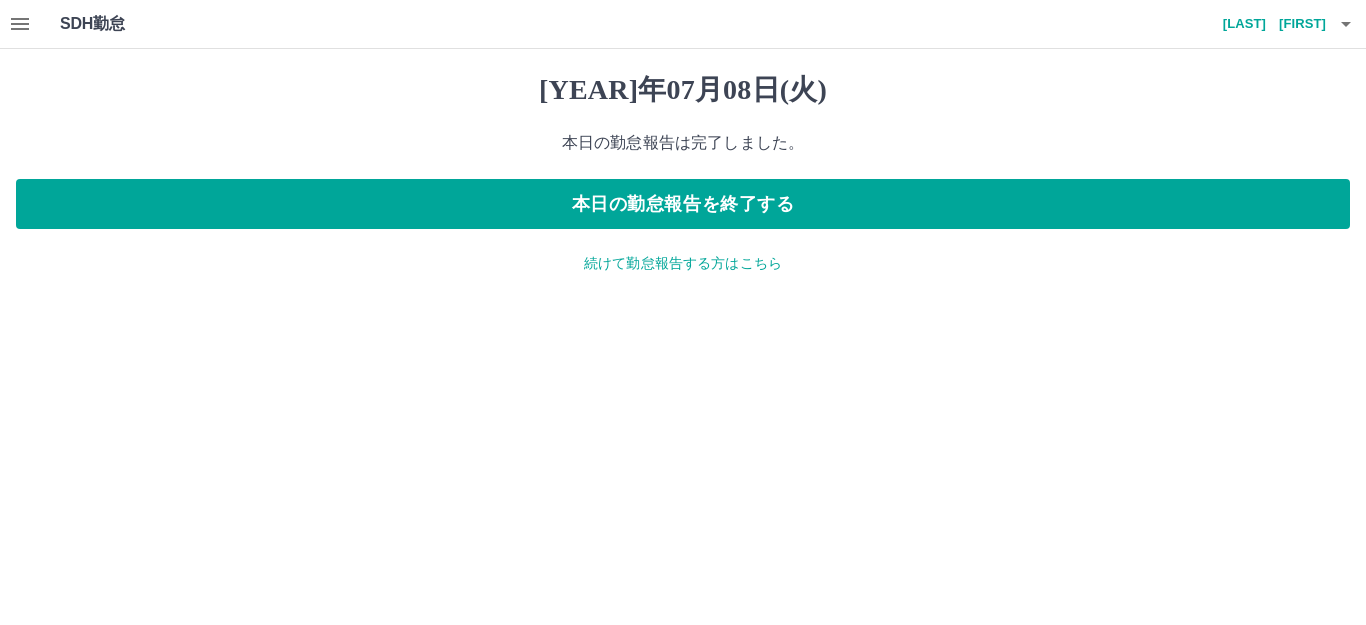 click on "続けて勤怠報告する方はこちら" at bounding box center (683, 263) 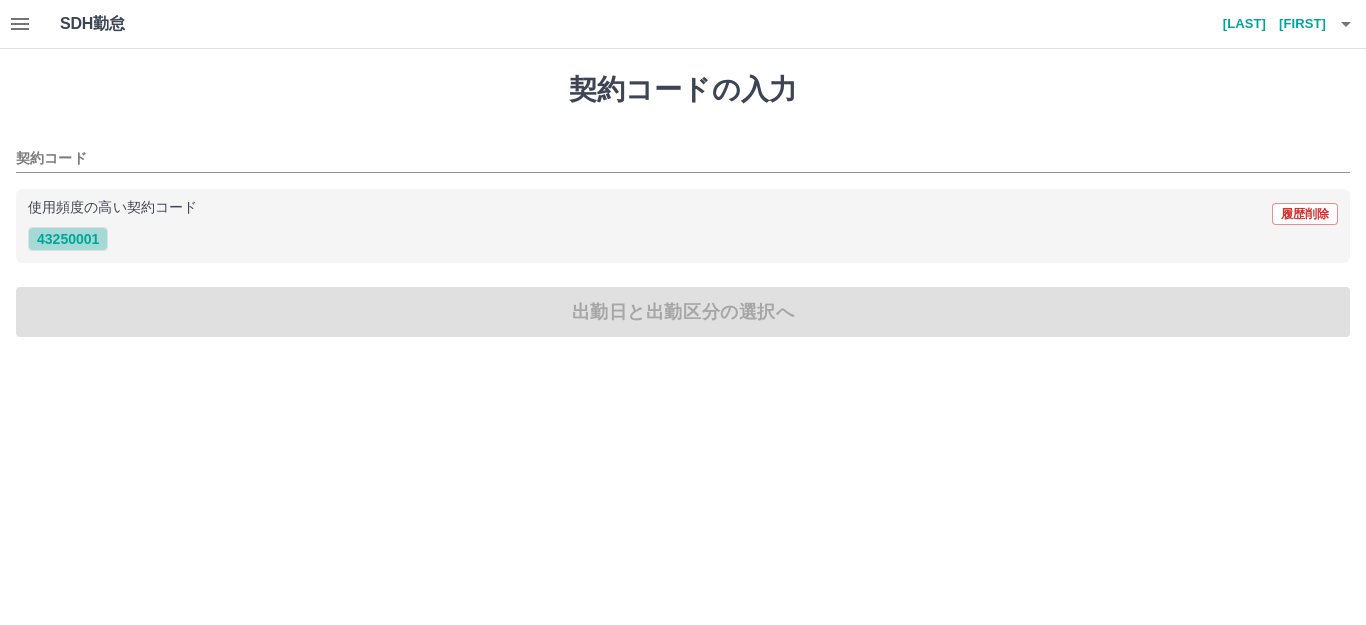 click on "43250001" at bounding box center (68, 239) 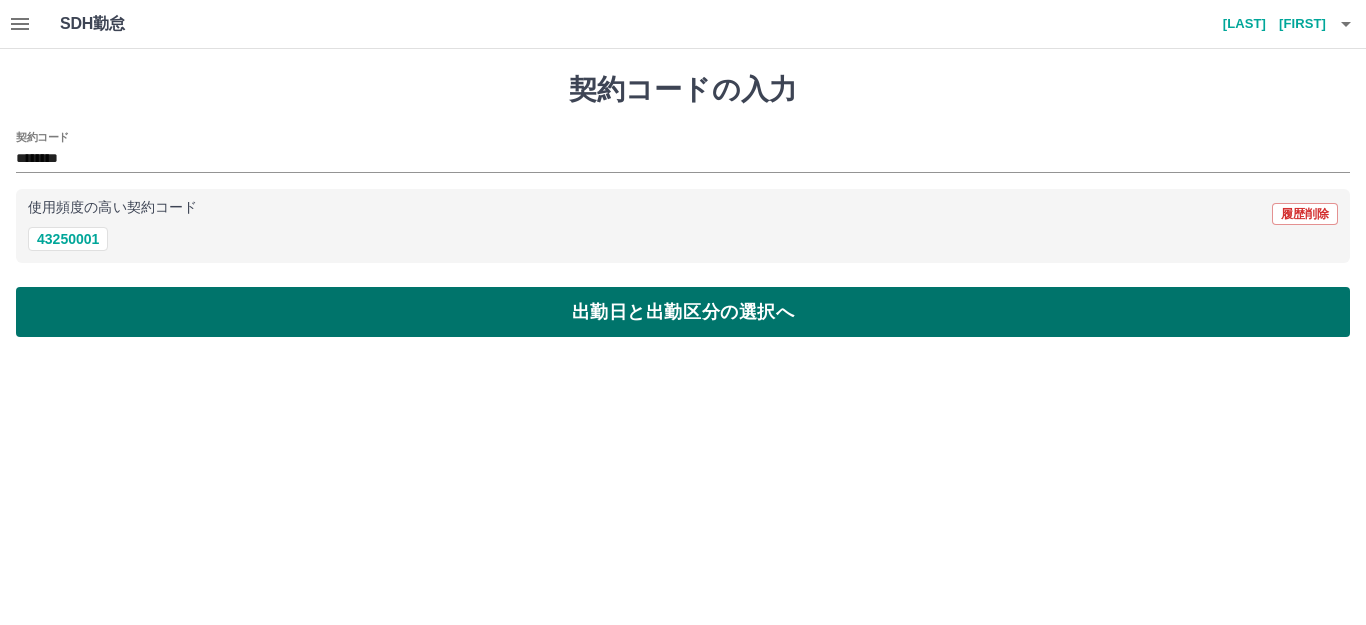 click on "出勤日と出勤区分の選択へ" at bounding box center (683, 312) 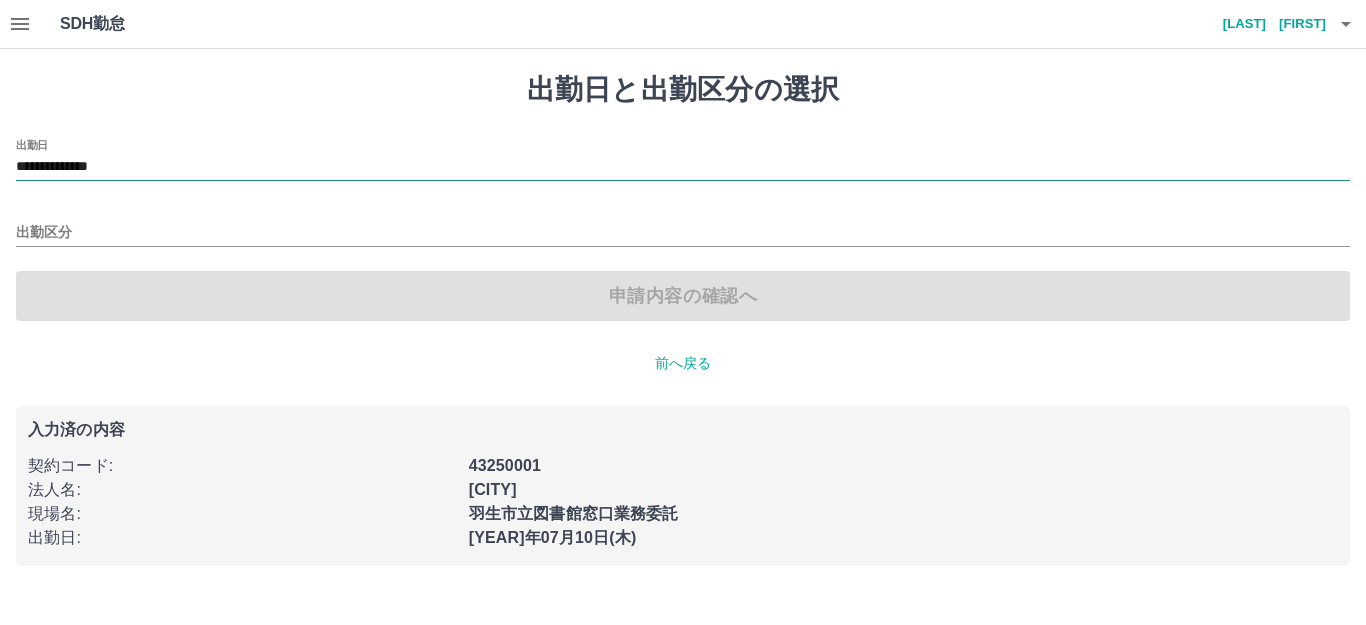 click on "**********" at bounding box center (683, 167) 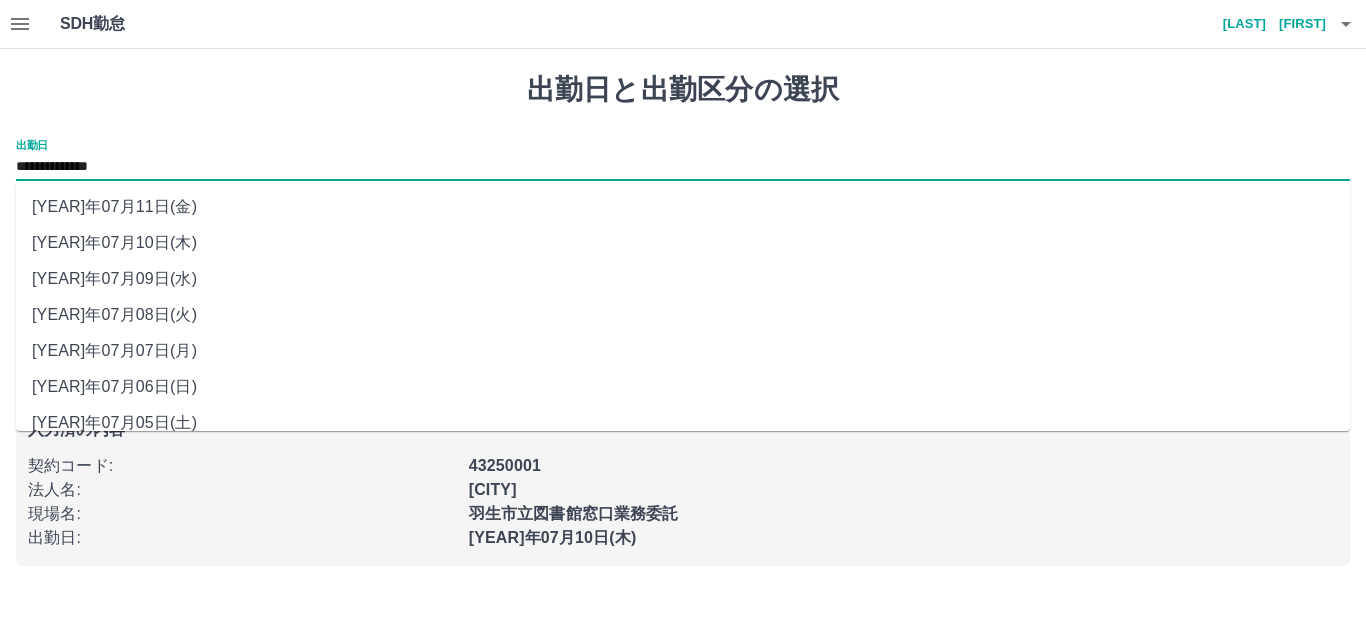 click on "2025年07月09日(水)" at bounding box center (683, 279) 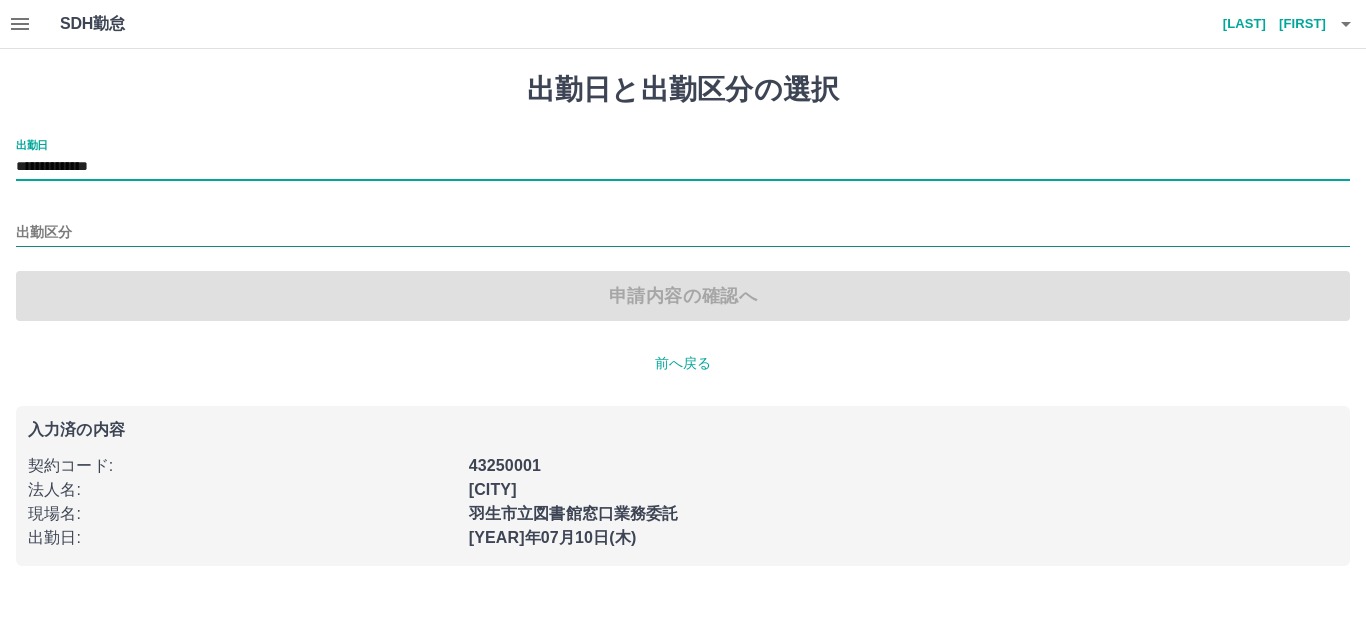 click on "出勤区分" at bounding box center (683, 233) 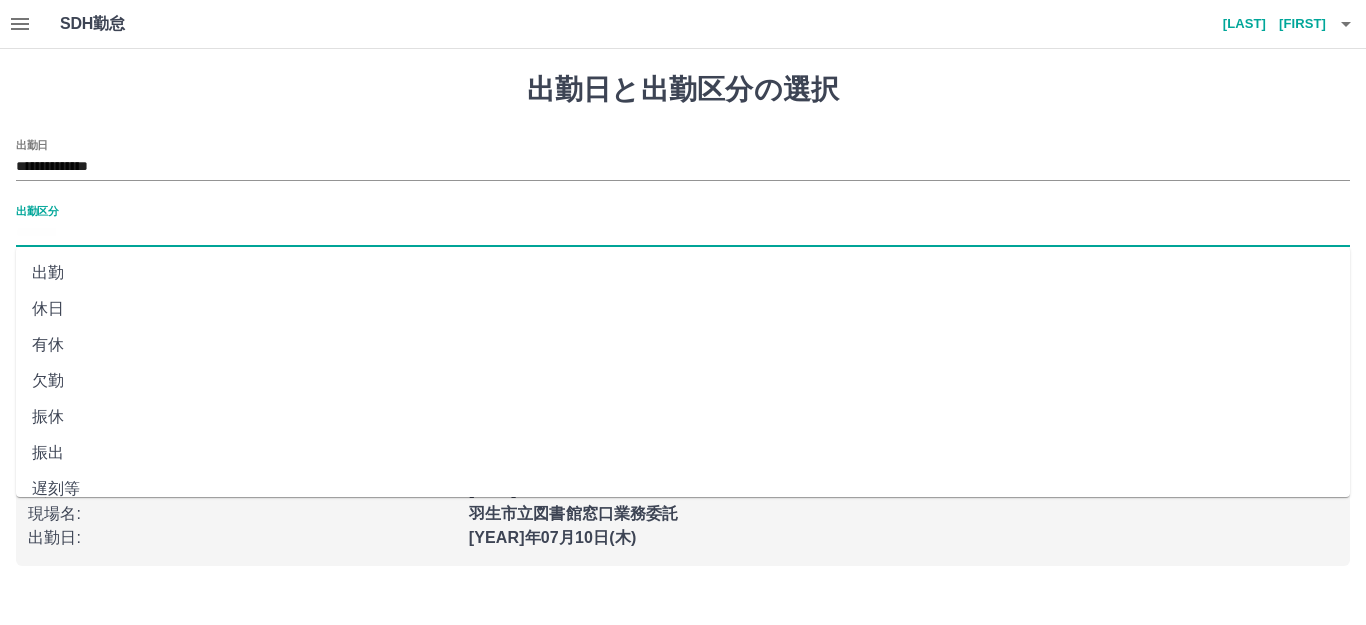 click on "休日" at bounding box center [683, 309] 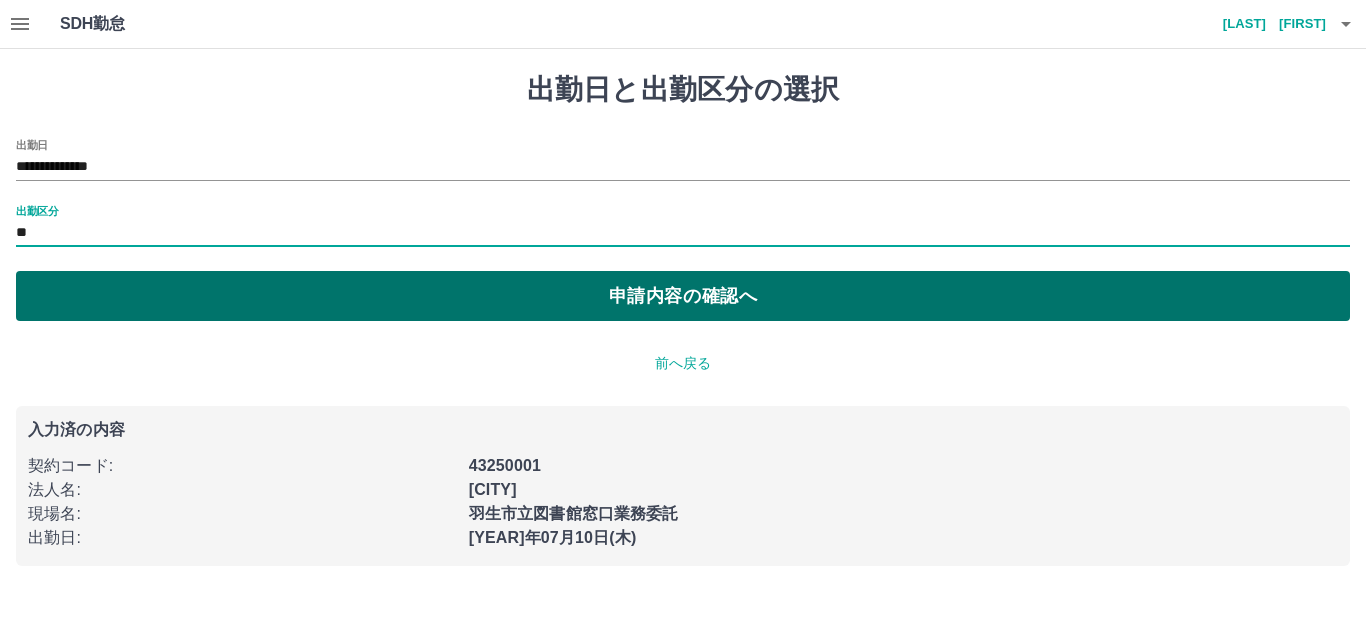 click on "申請内容の確認へ" at bounding box center [683, 296] 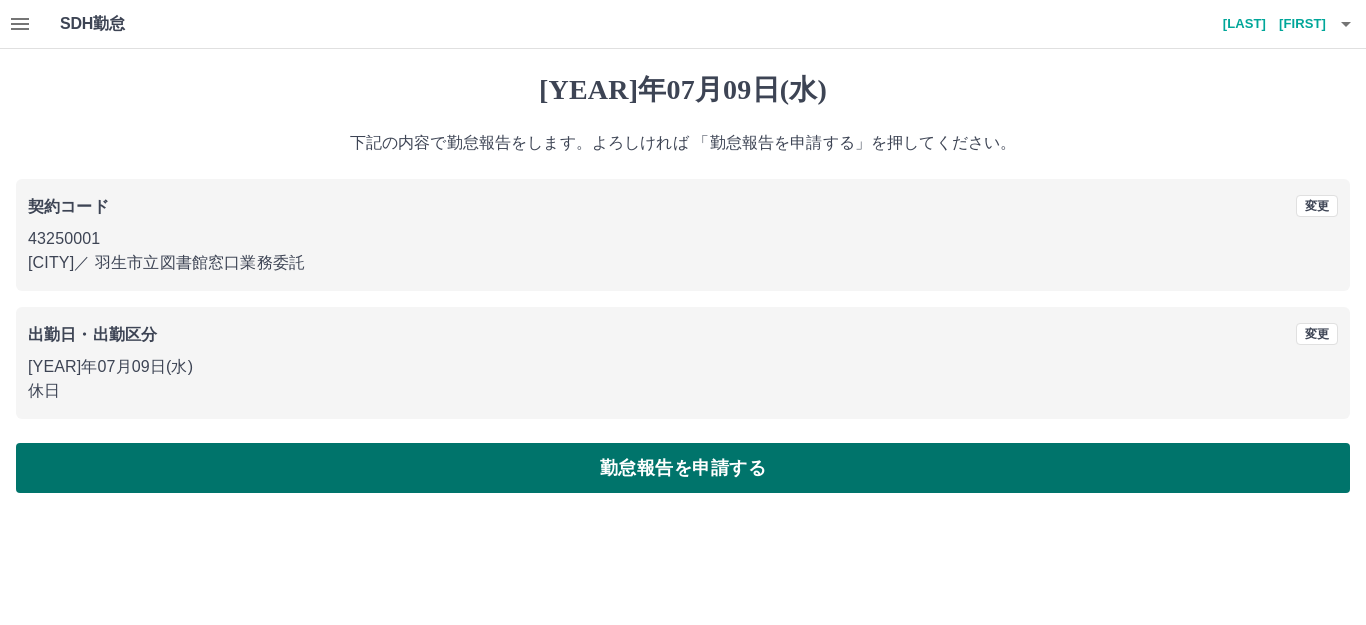click on "勤怠報告を申請する" at bounding box center (683, 468) 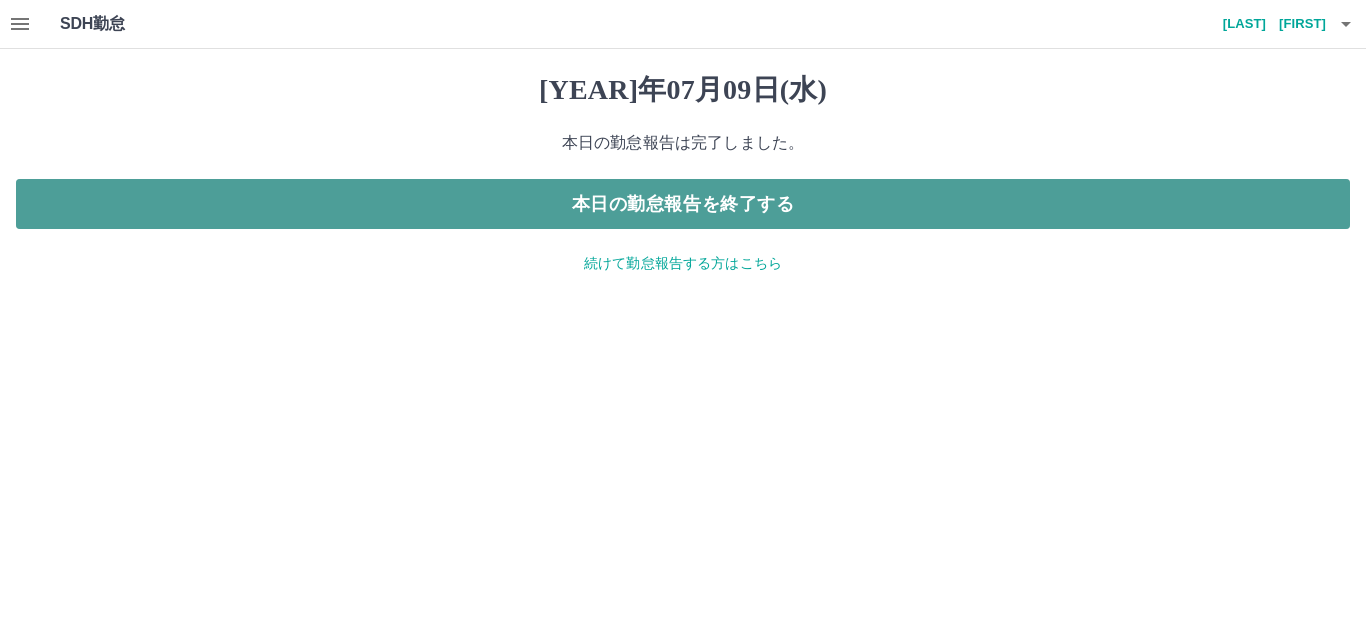click on "本日の勤怠報告を終了する" at bounding box center [683, 204] 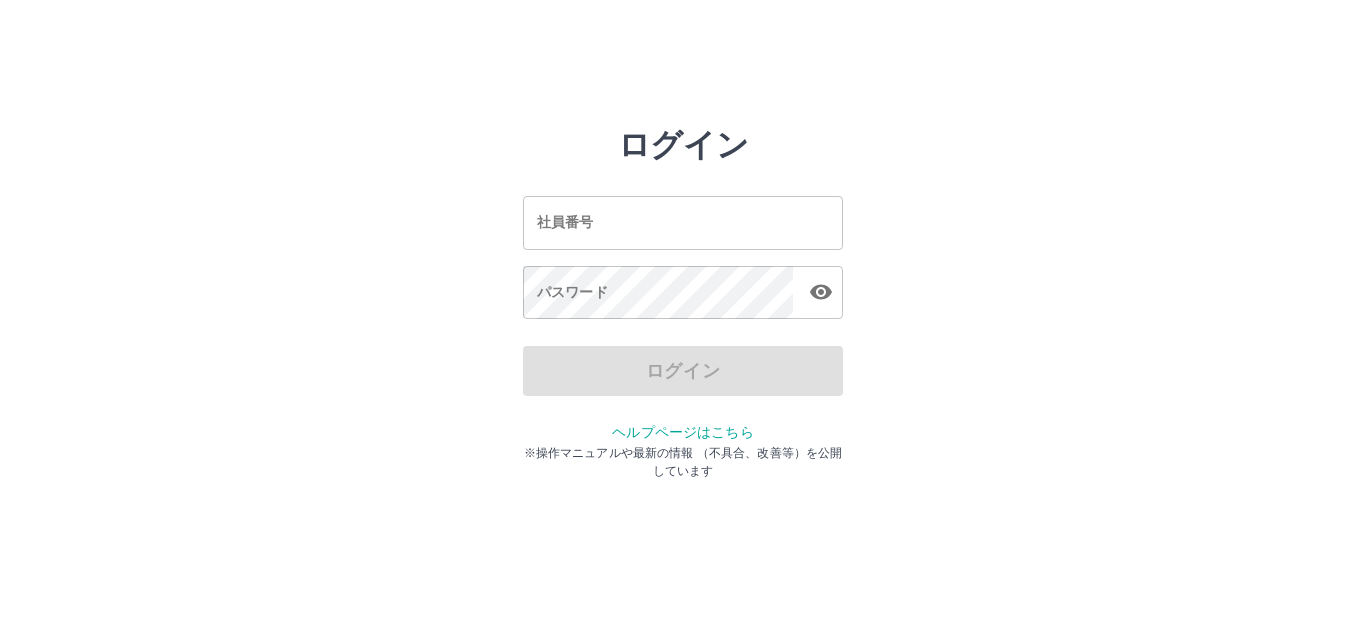 scroll, scrollTop: 0, scrollLeft: 0, axis: both 